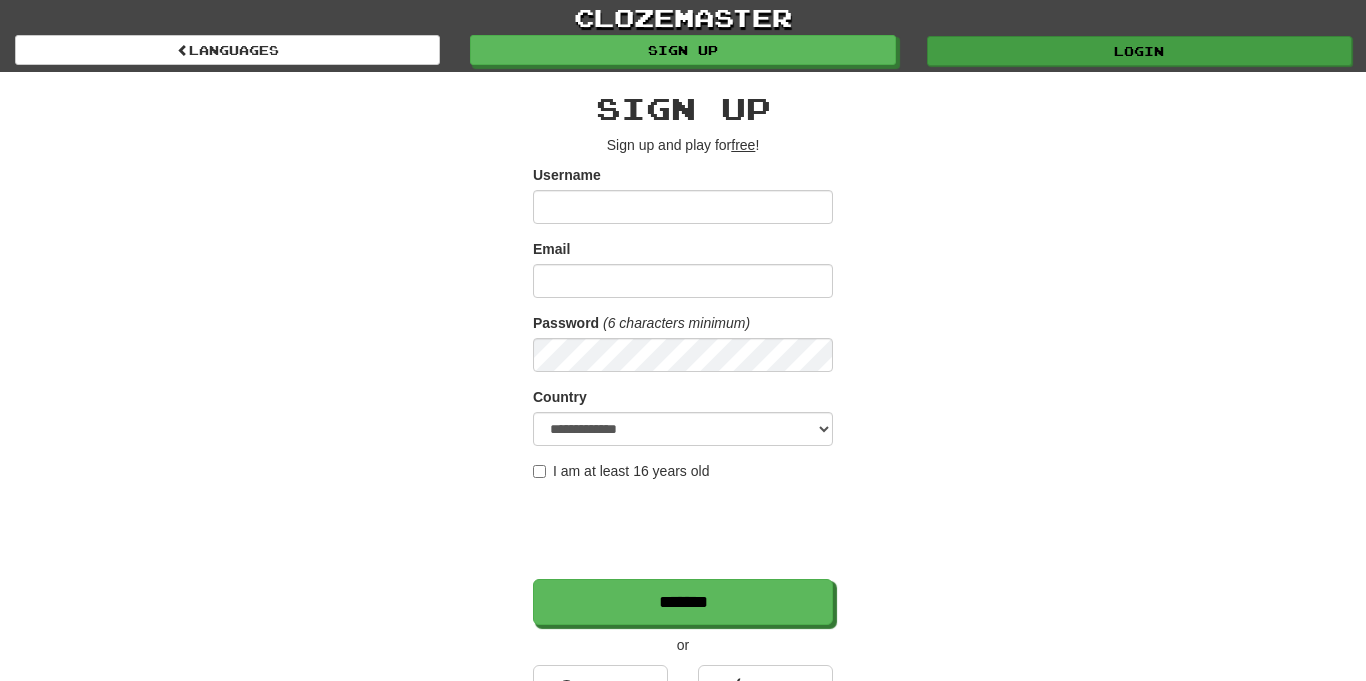 scroll, scrollTop: 0, scrollLeft: 0, axis: both 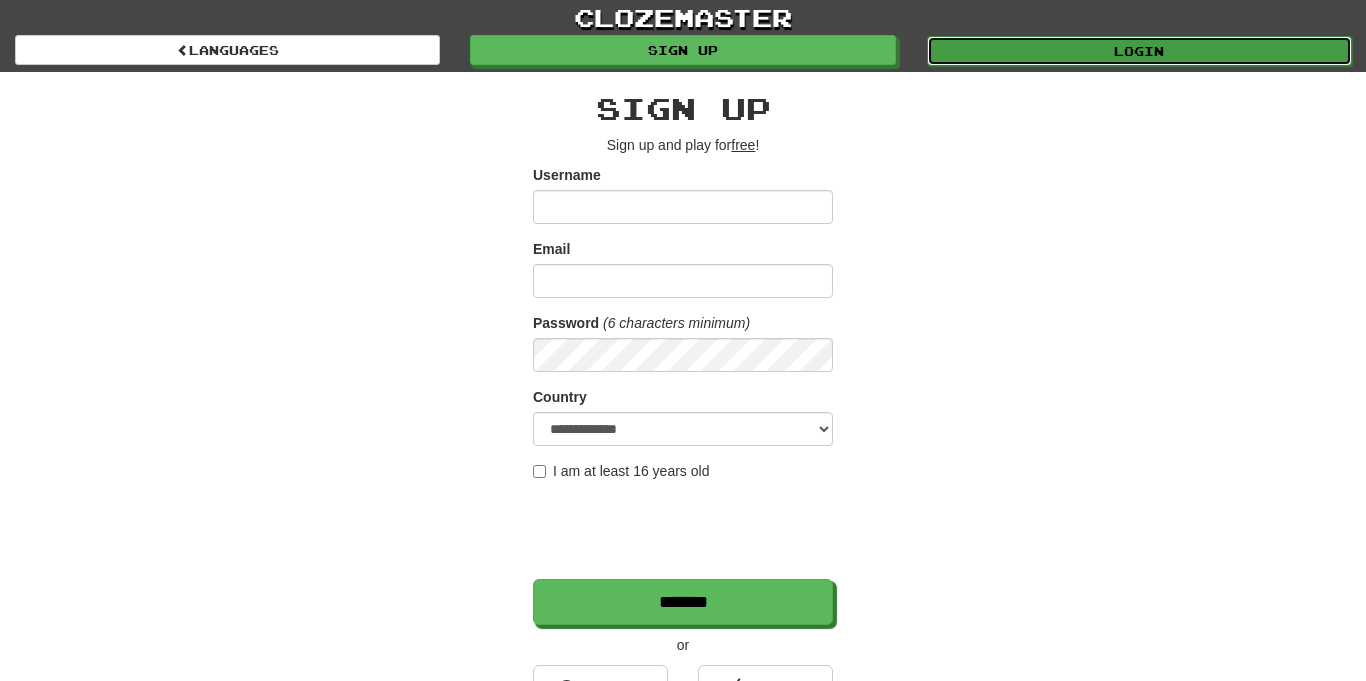 click on "Login" at bounding box center [1139, 51] 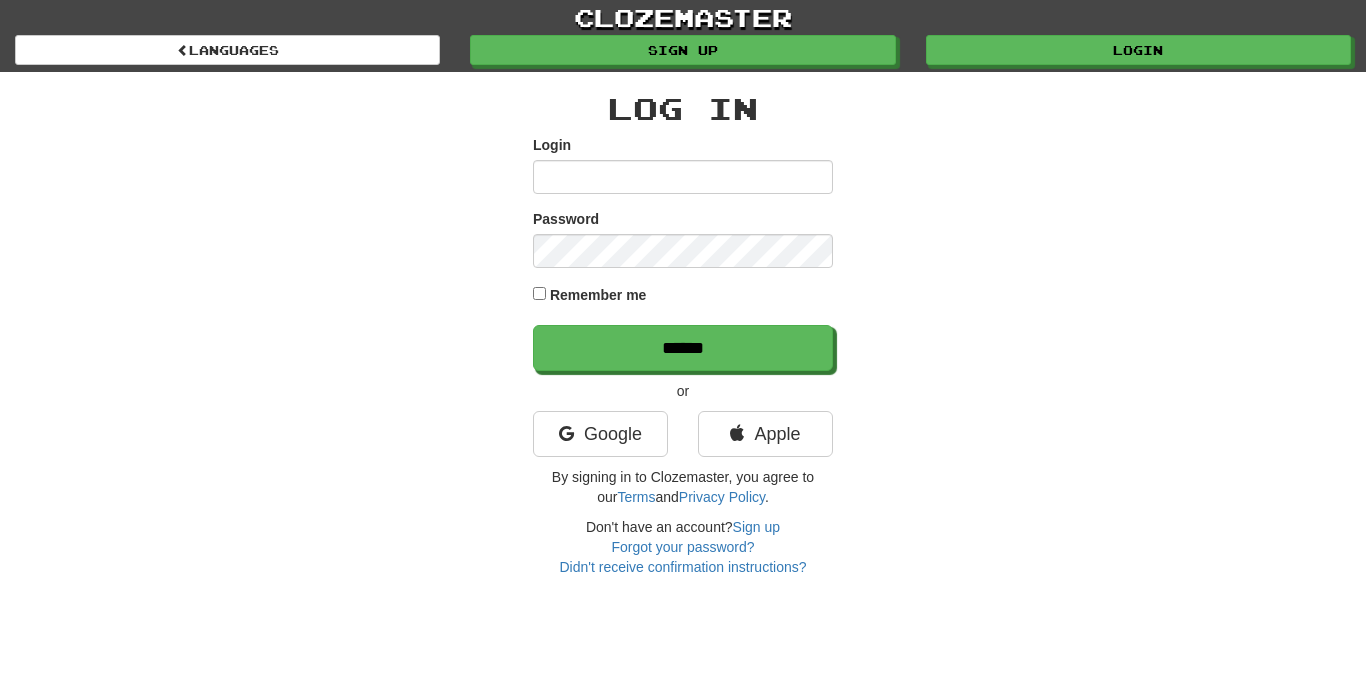 scroll, scrollTop: 0, scrollLeft: 0, axis: both 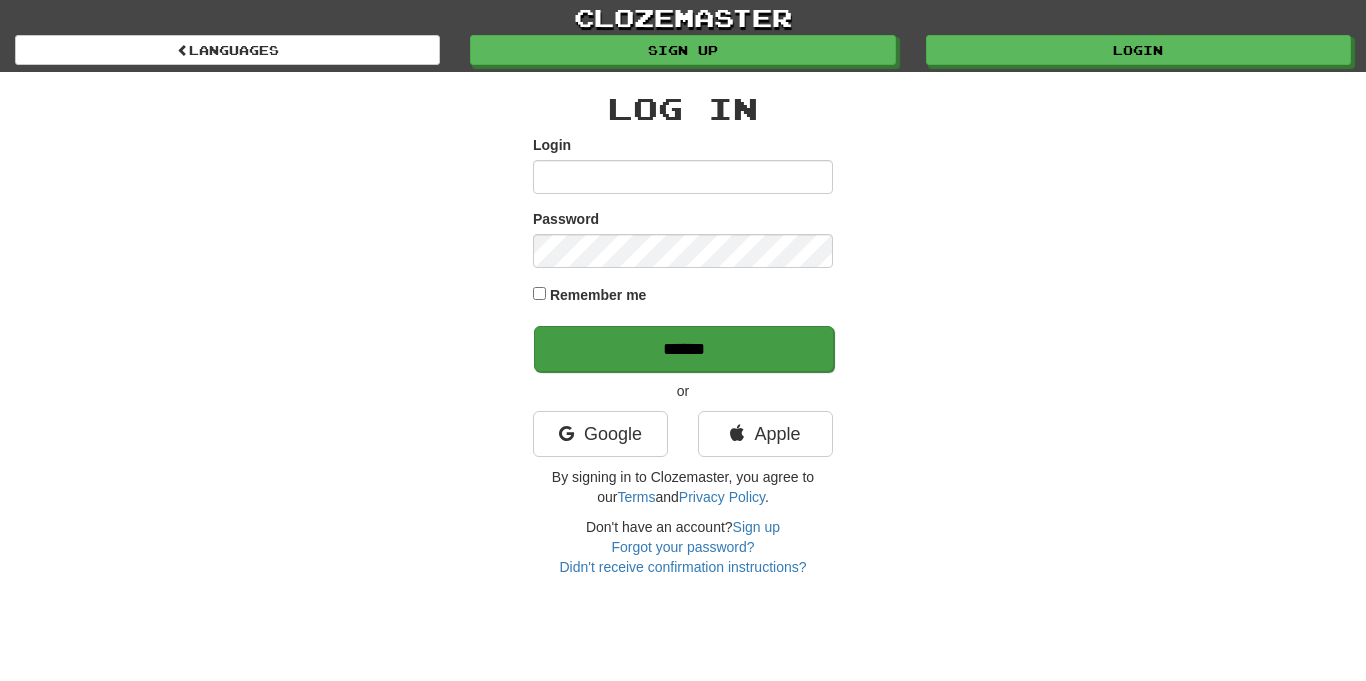 type on "**********" 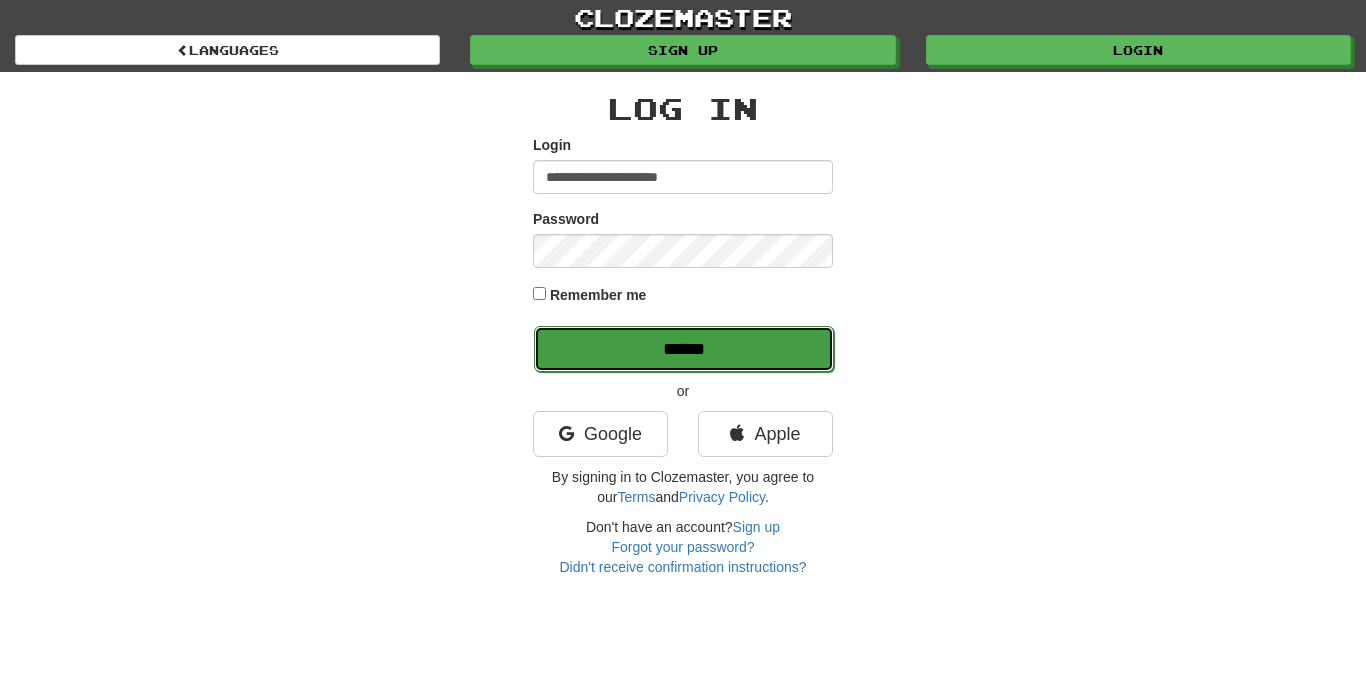 click on "******" at bounding box center (684, 349) 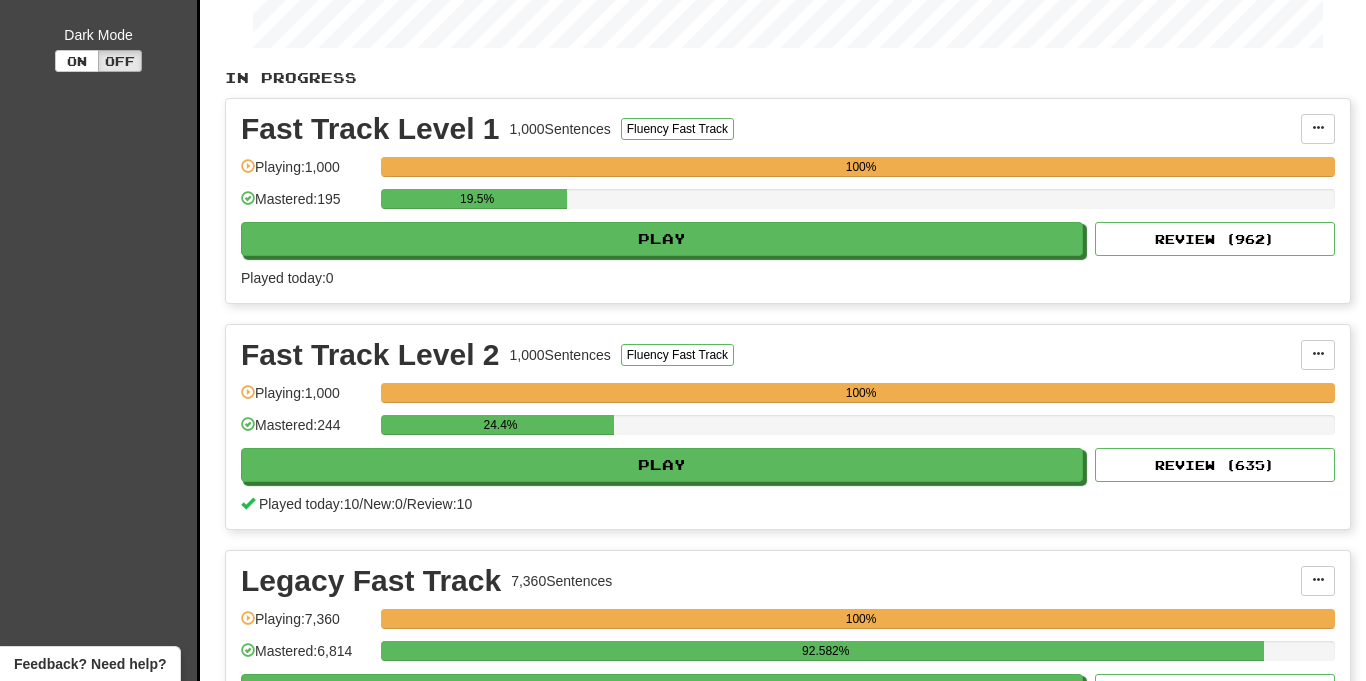 scroll, scrollTop: 370, scrollLeft: 0, axis: vertical 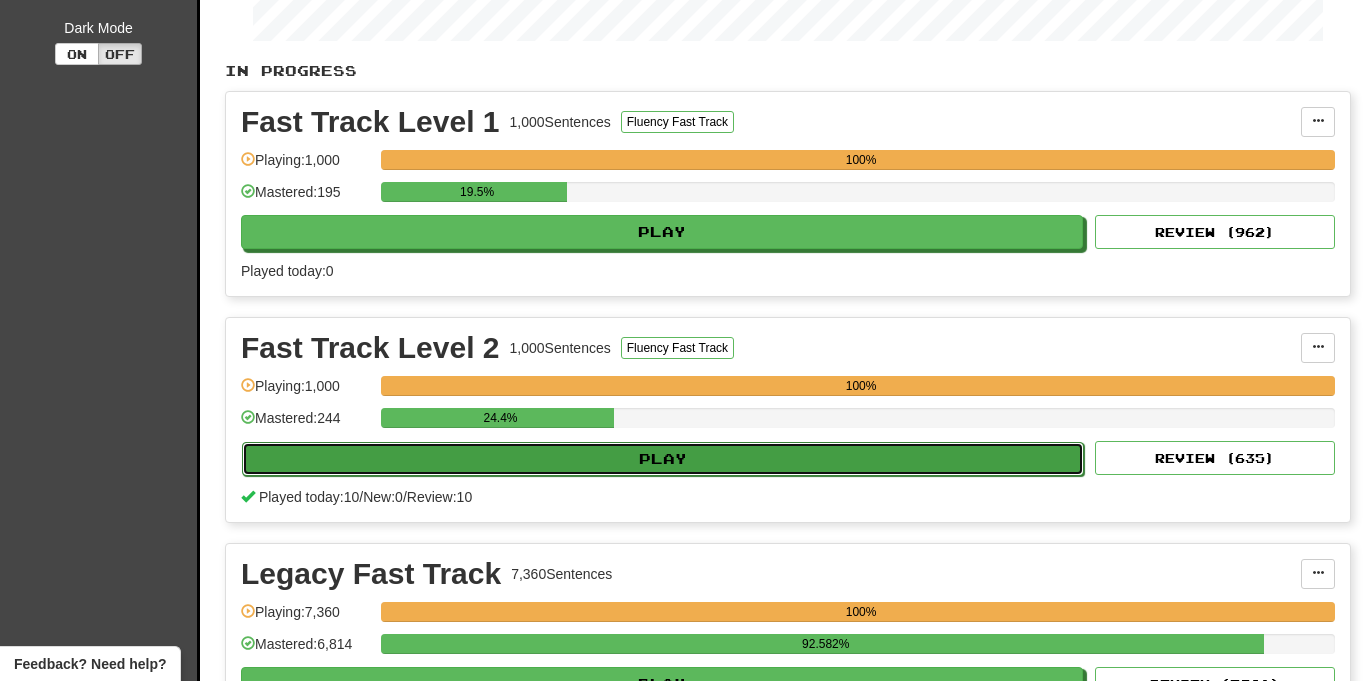 click on "Play" at bounding box center (663, 459) 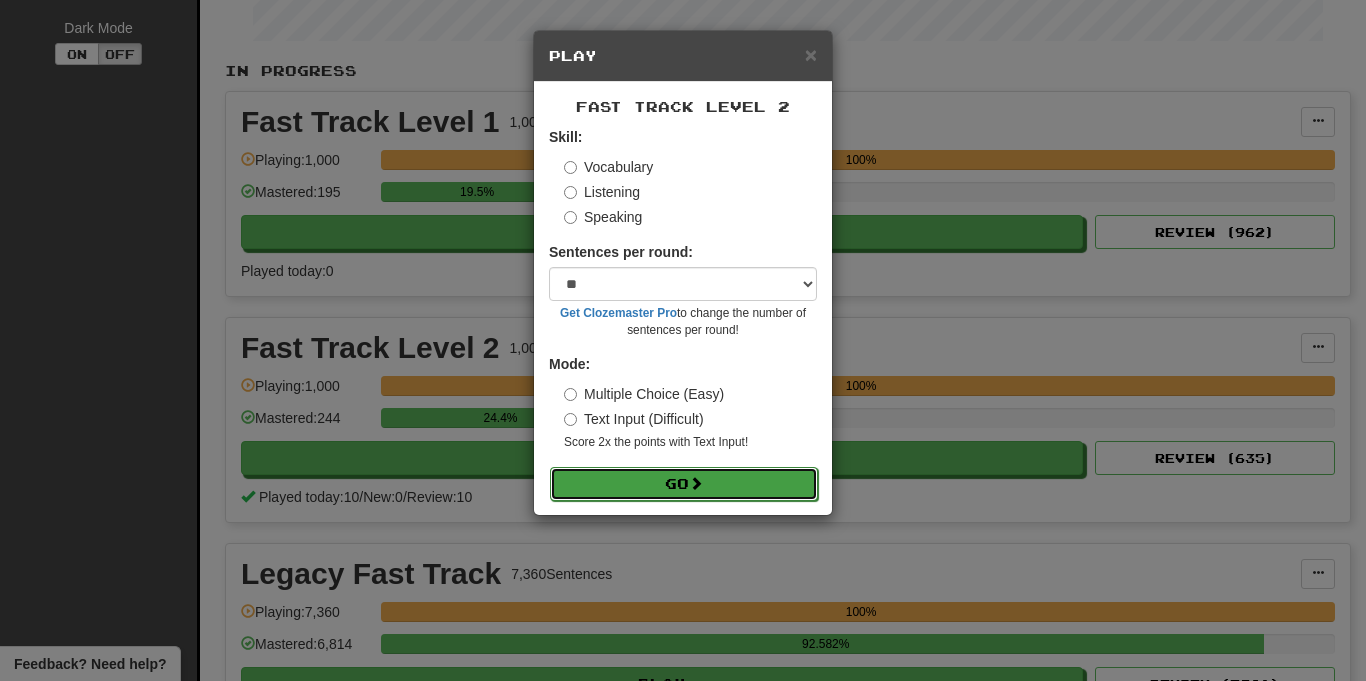 click on "Go" at bounding box center [684, 484] 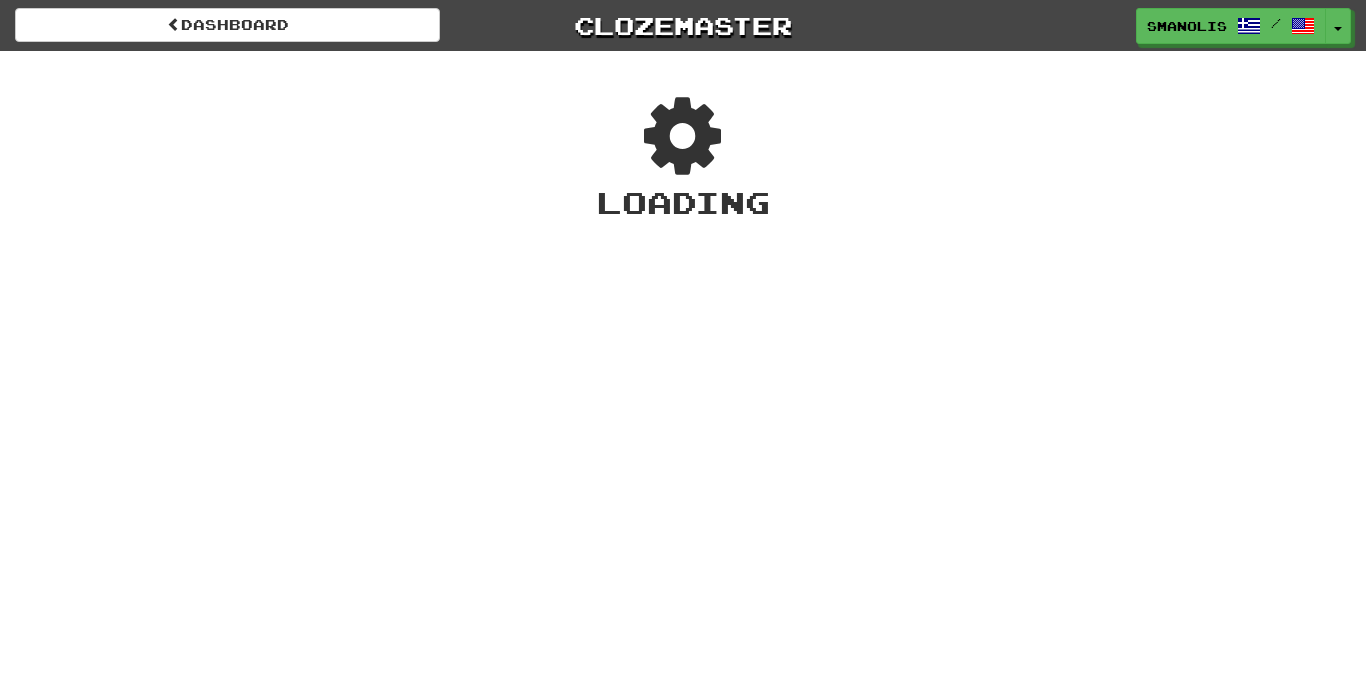 scroll, scrollTop: 0, scrollLeft: 0, axis: both 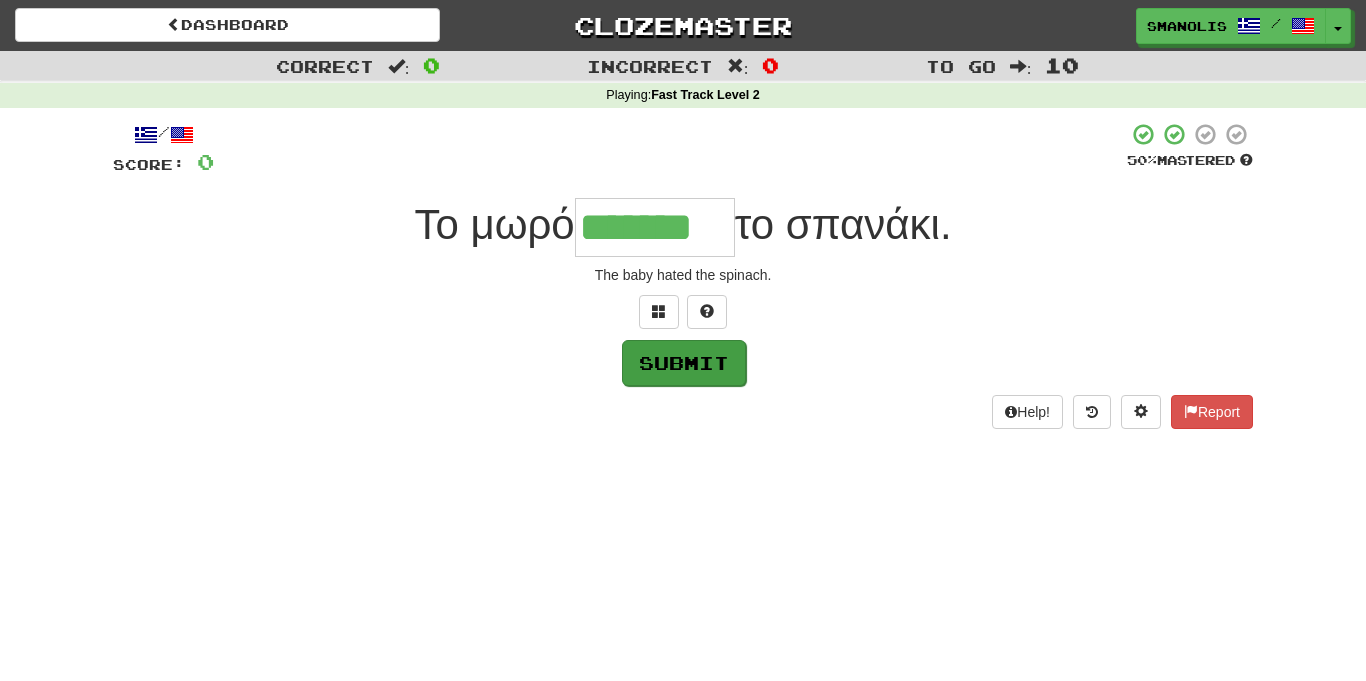 type on "*******" 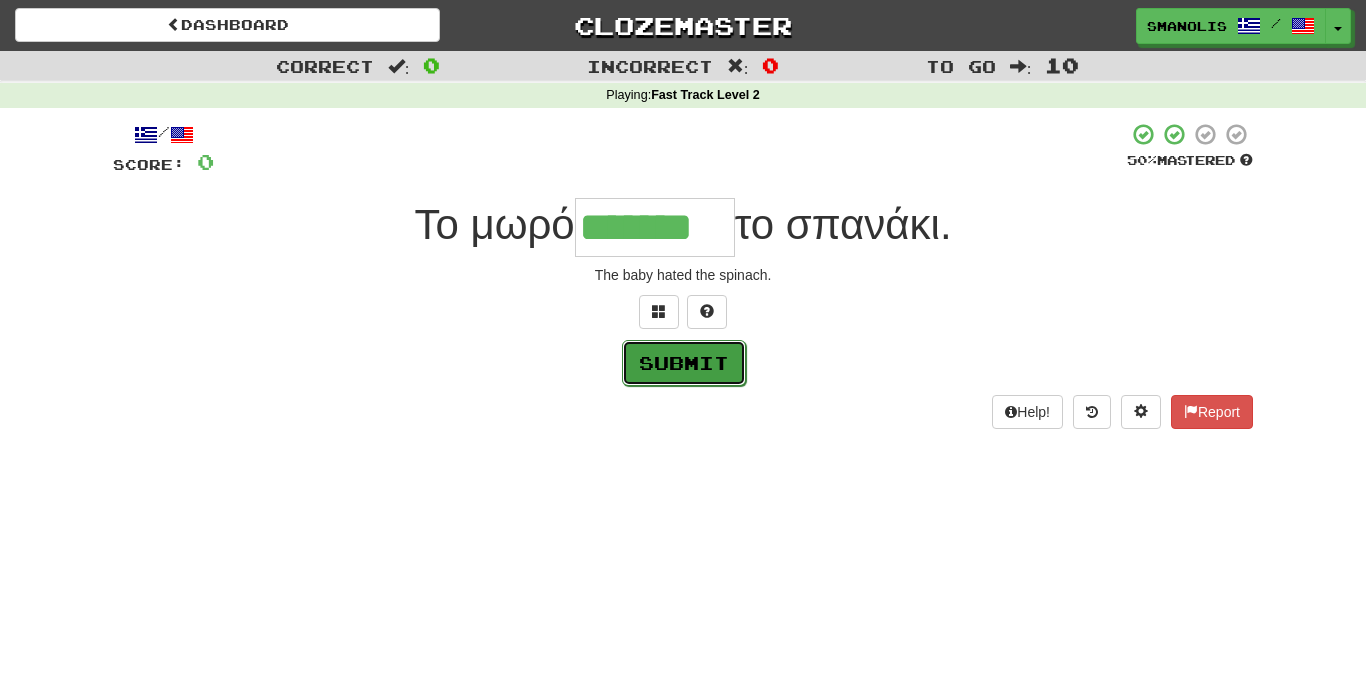 click on "Submit" at bounding box center [684, 363] 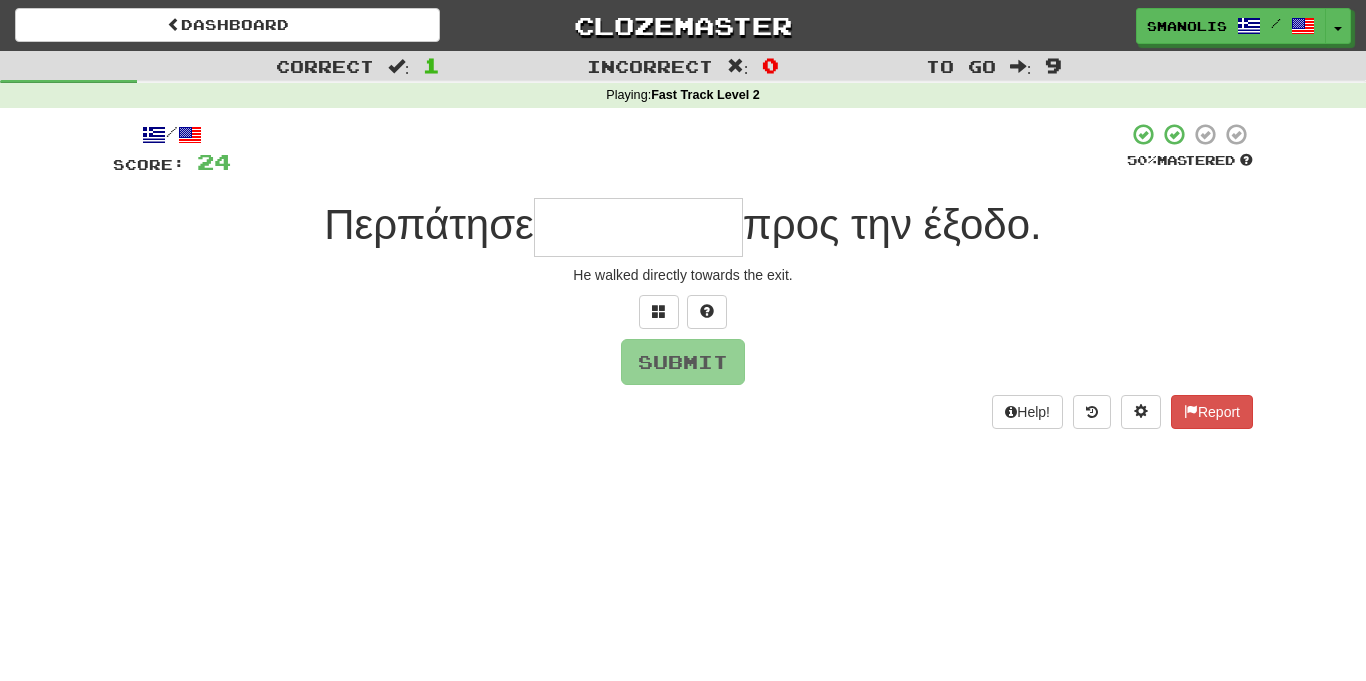click at bounding box center [638, 227] 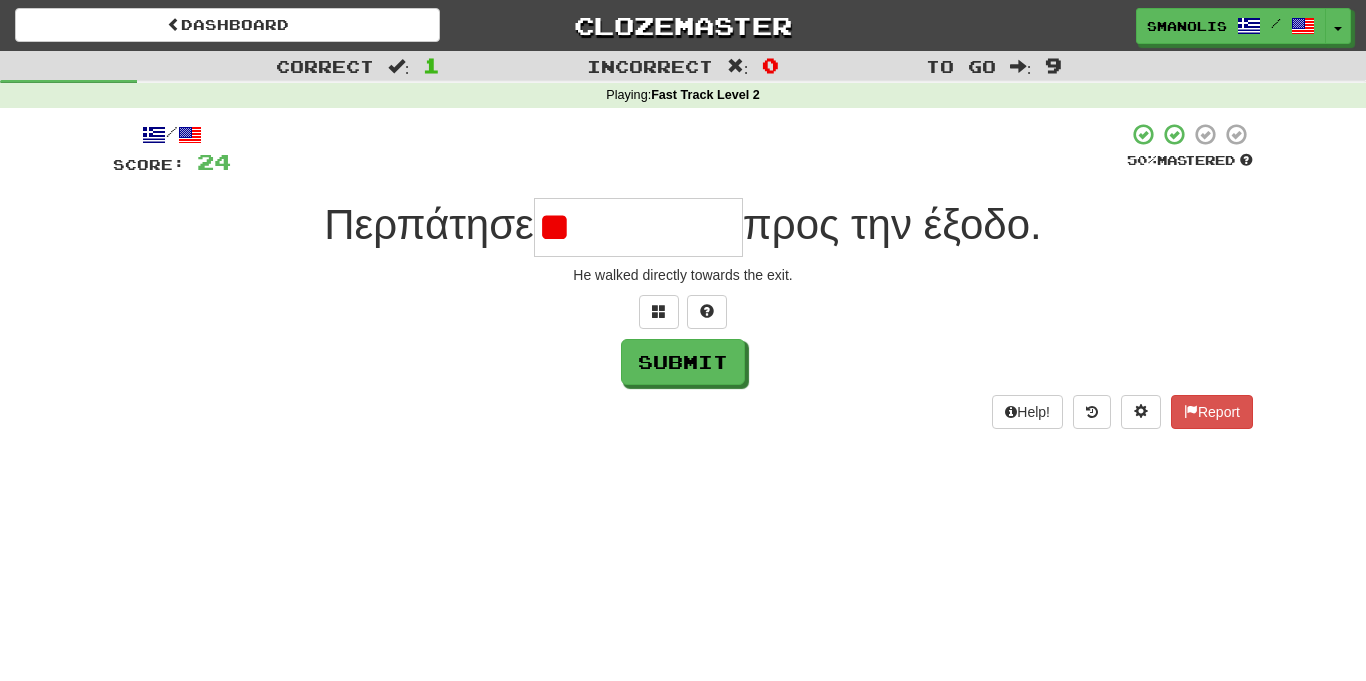 type on "*" 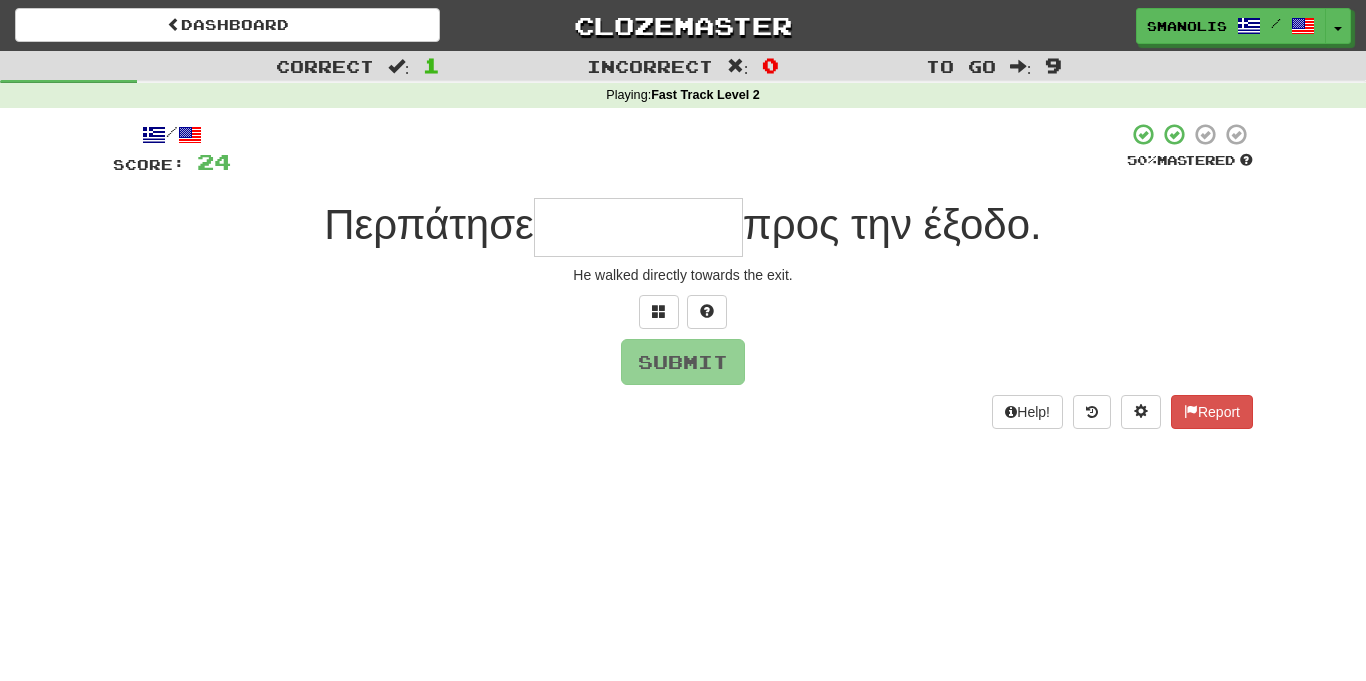 type on "*" 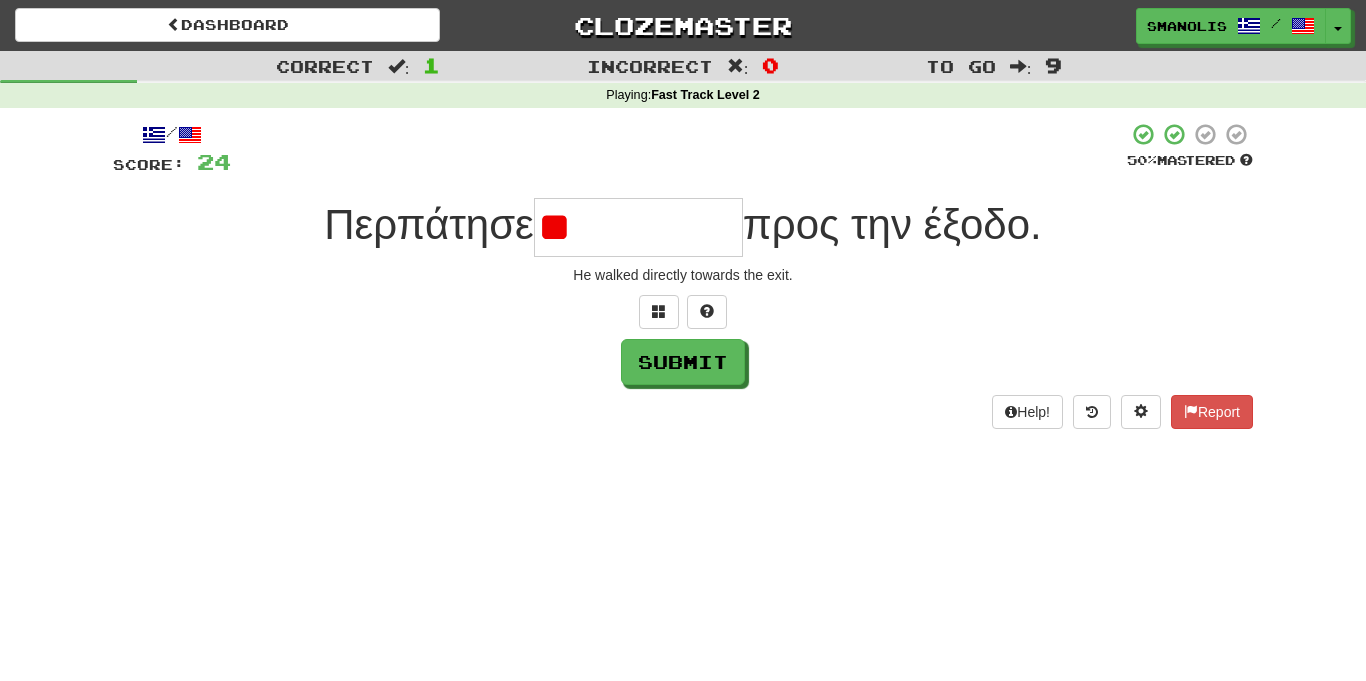 type on "*" 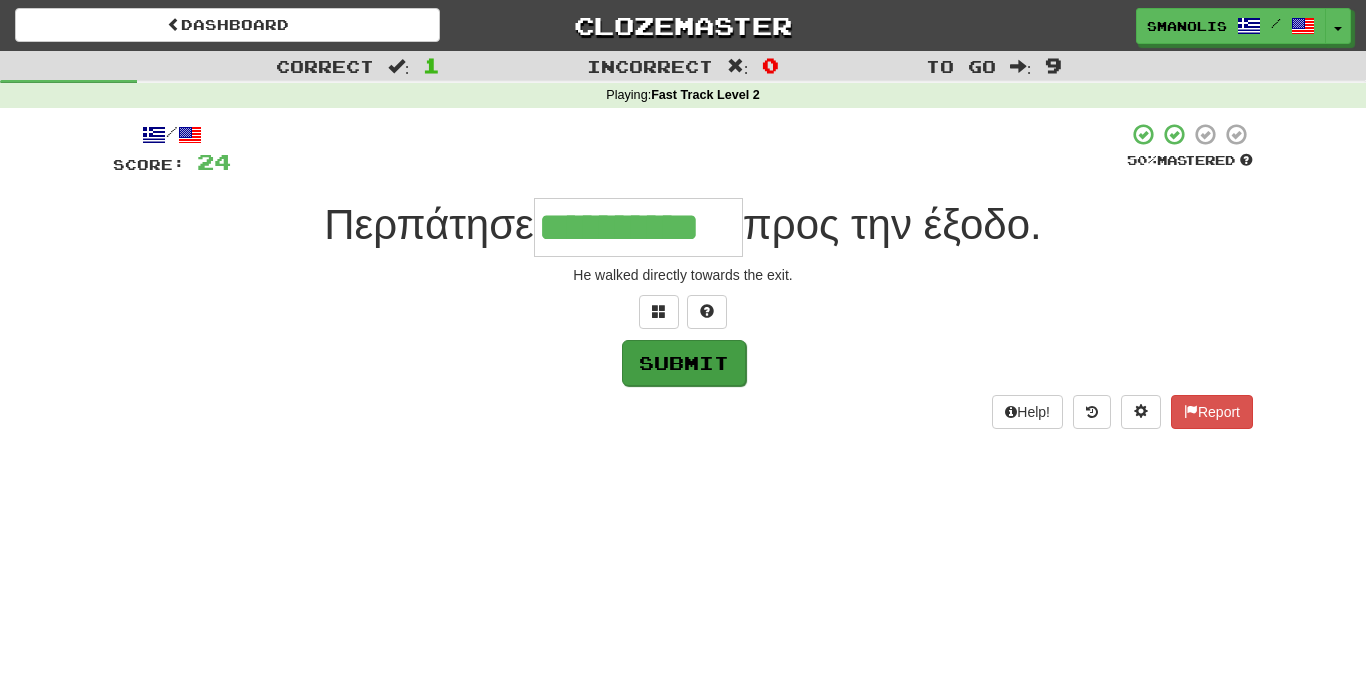 type on "**********" 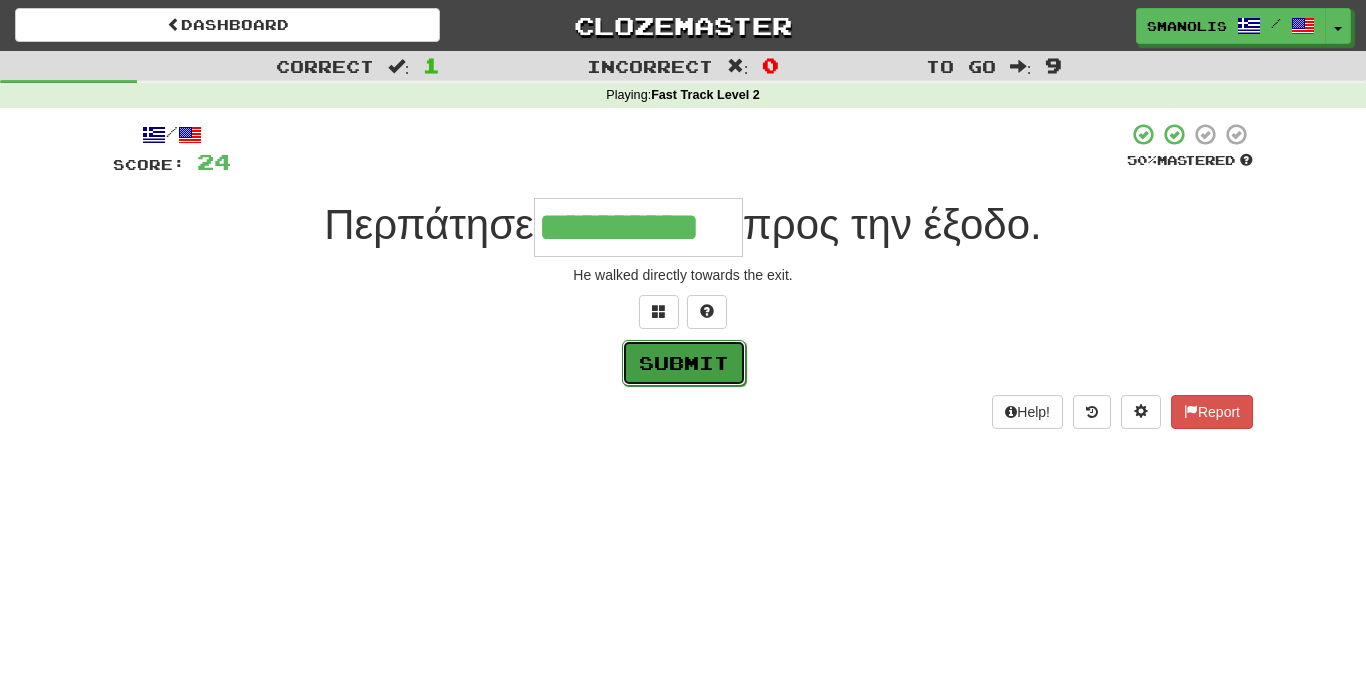 click on "Submit" at bounding box center [684, 363] 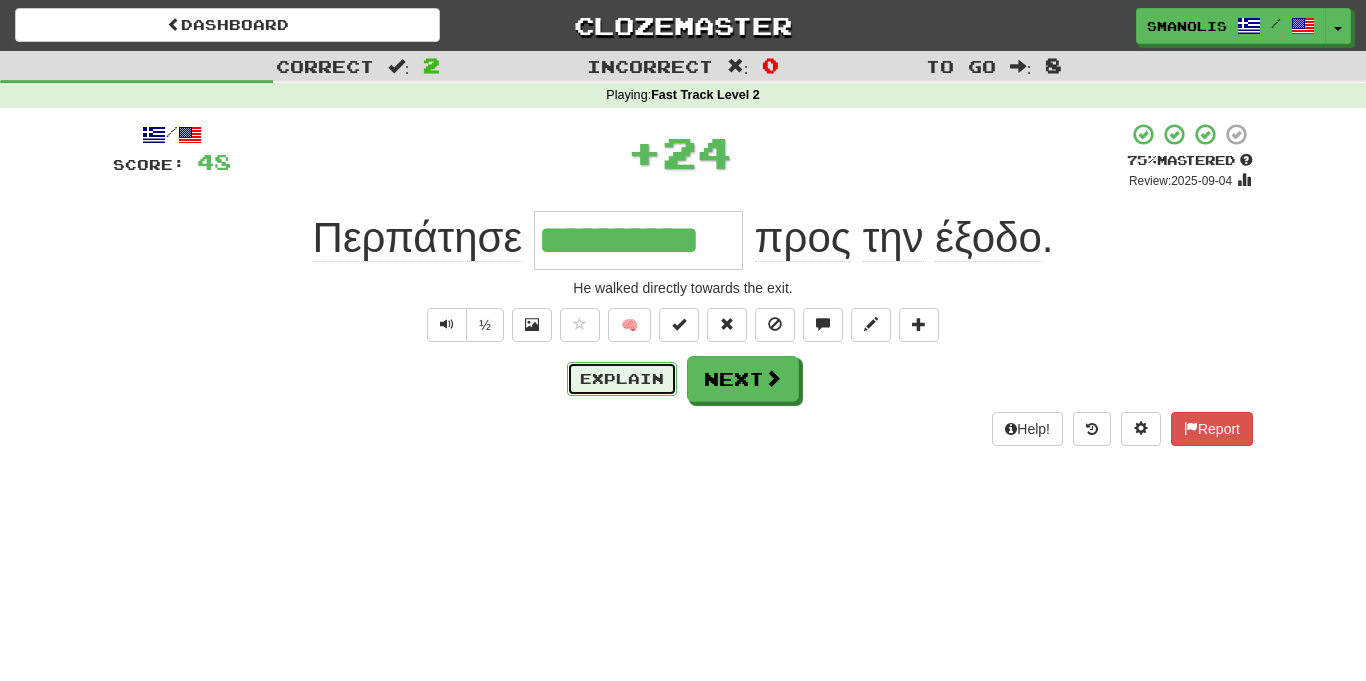 click on "Explain" at bounding box center (622, 379) 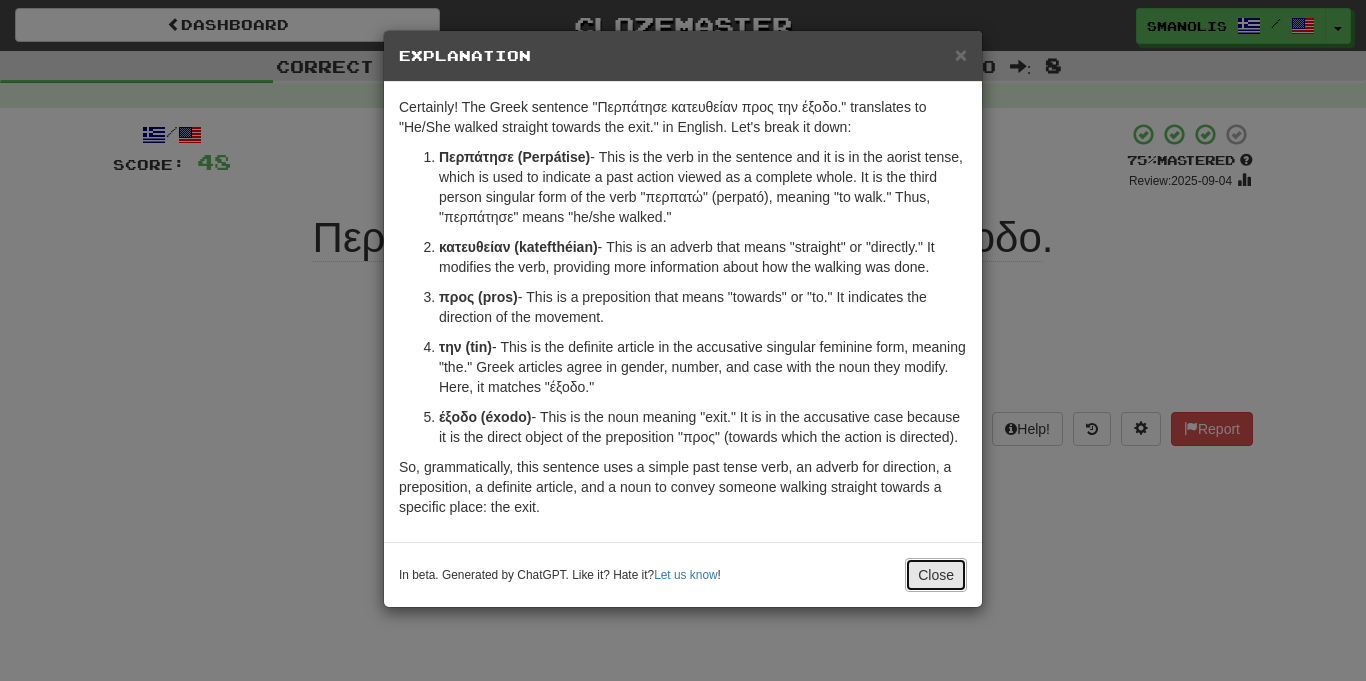 click on "Close" at bounding box center [936, 575] 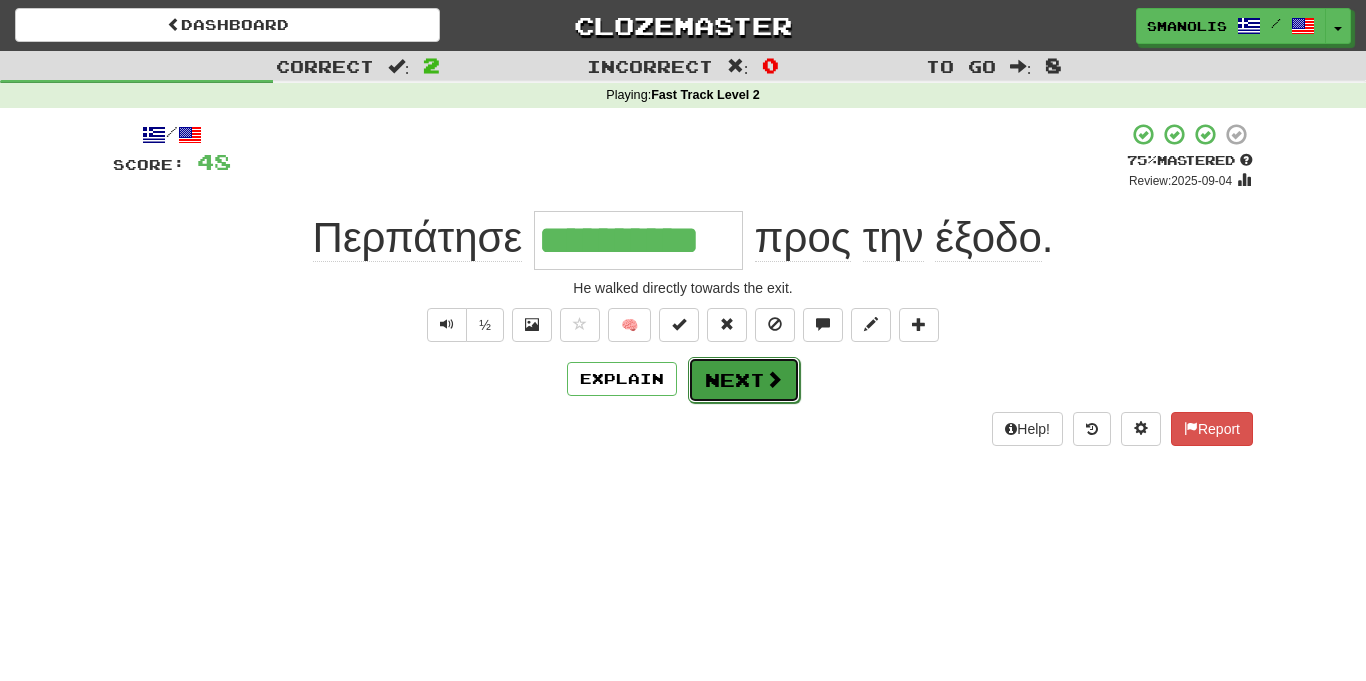 click on "Next" at bounding box center (744, 380) 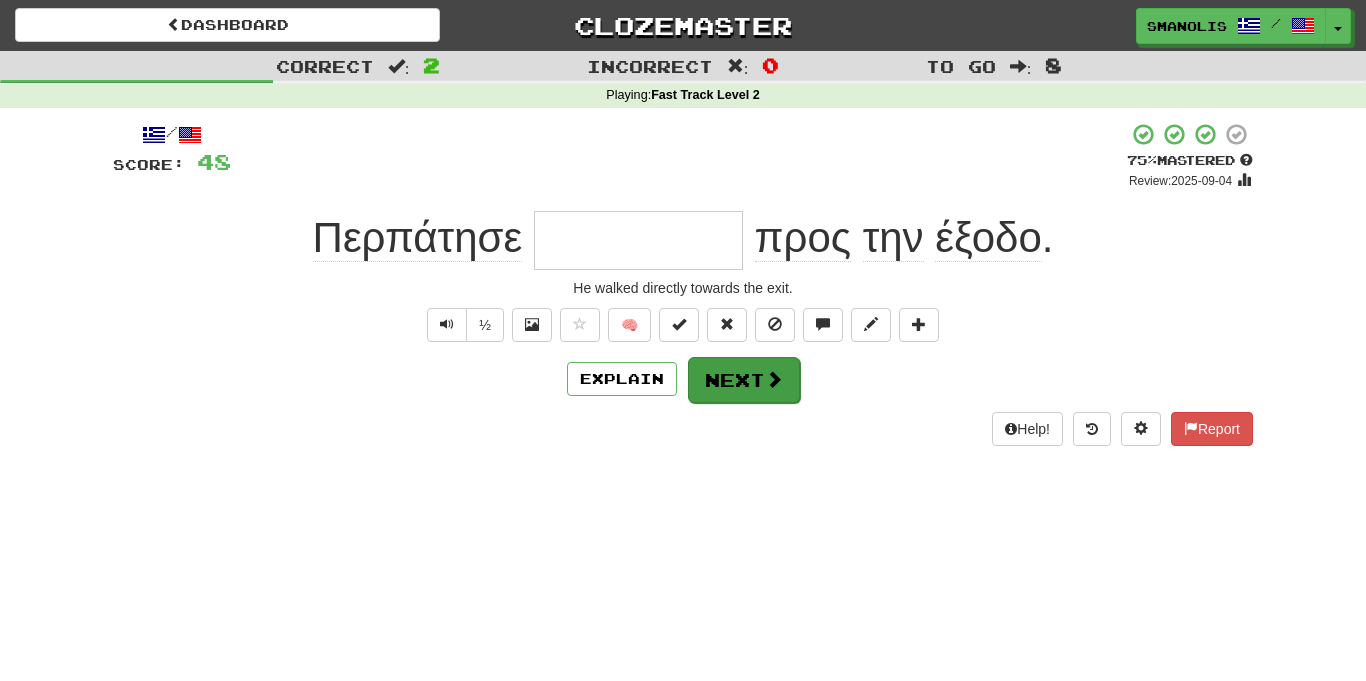 click on "Explain Next" at bounding box center (683, 379) 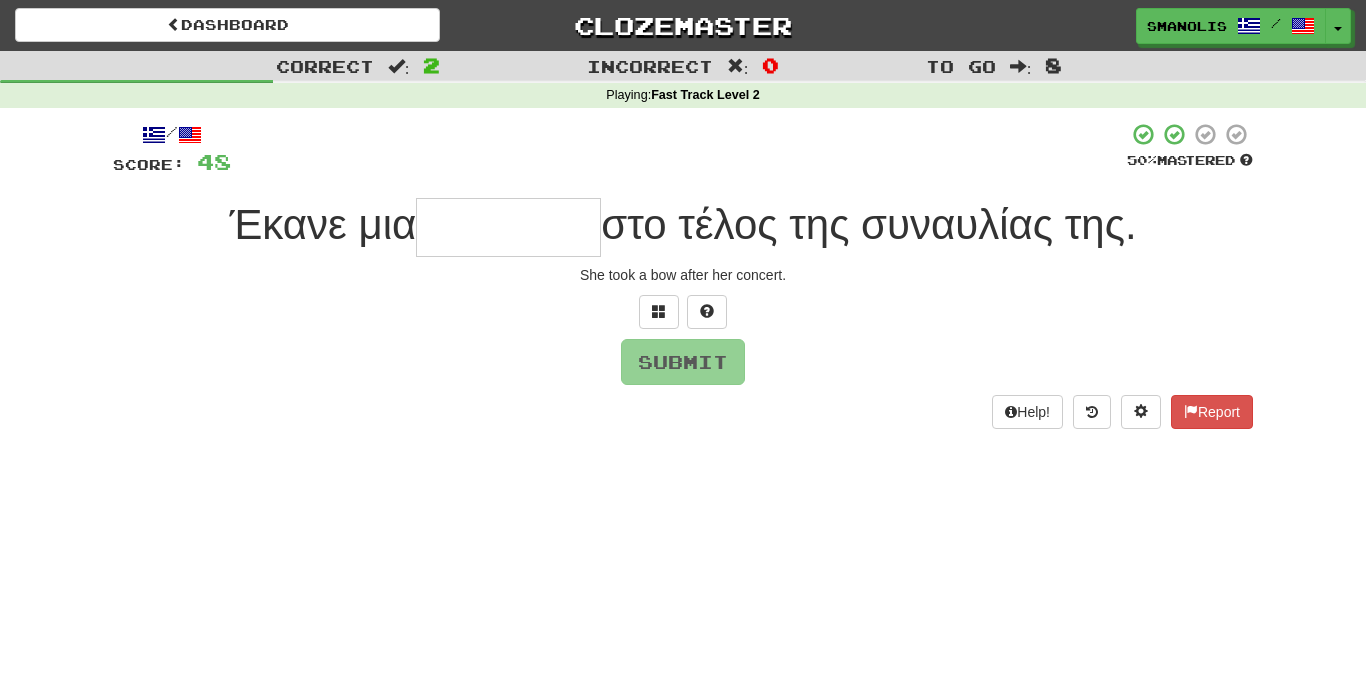 click at bounding box center [508, 227] 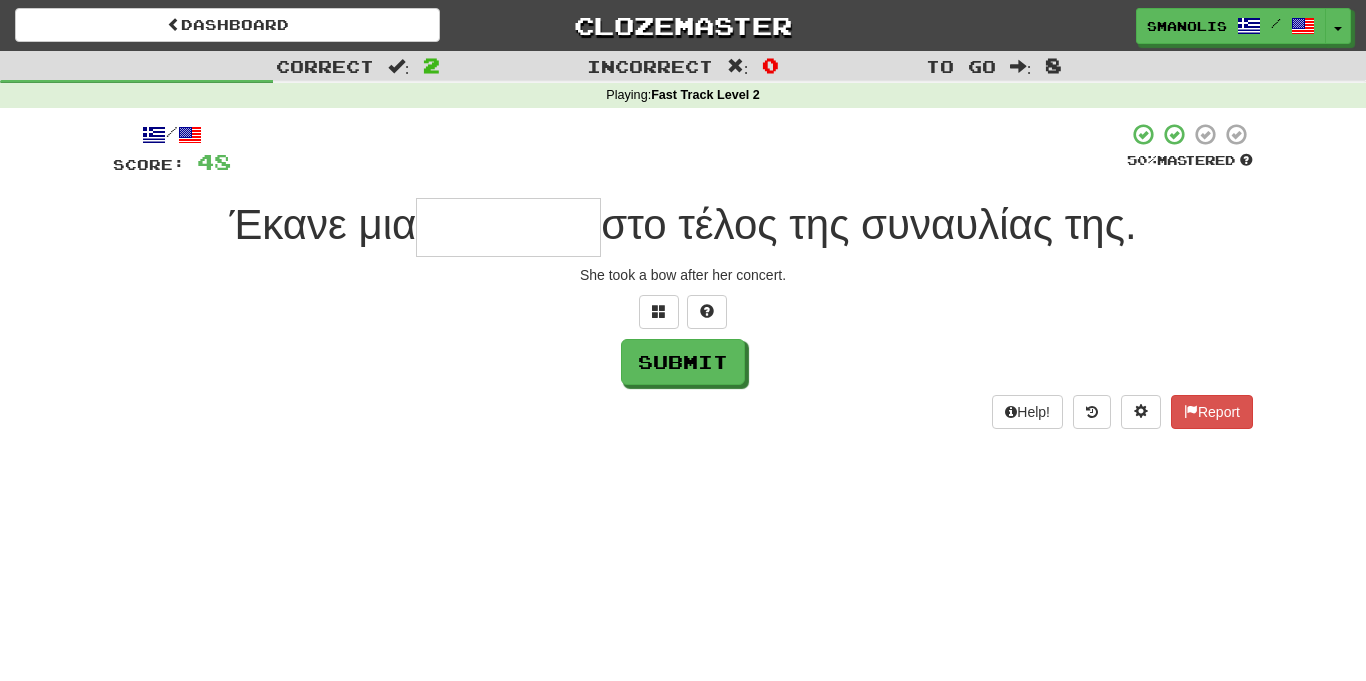 type on "*" 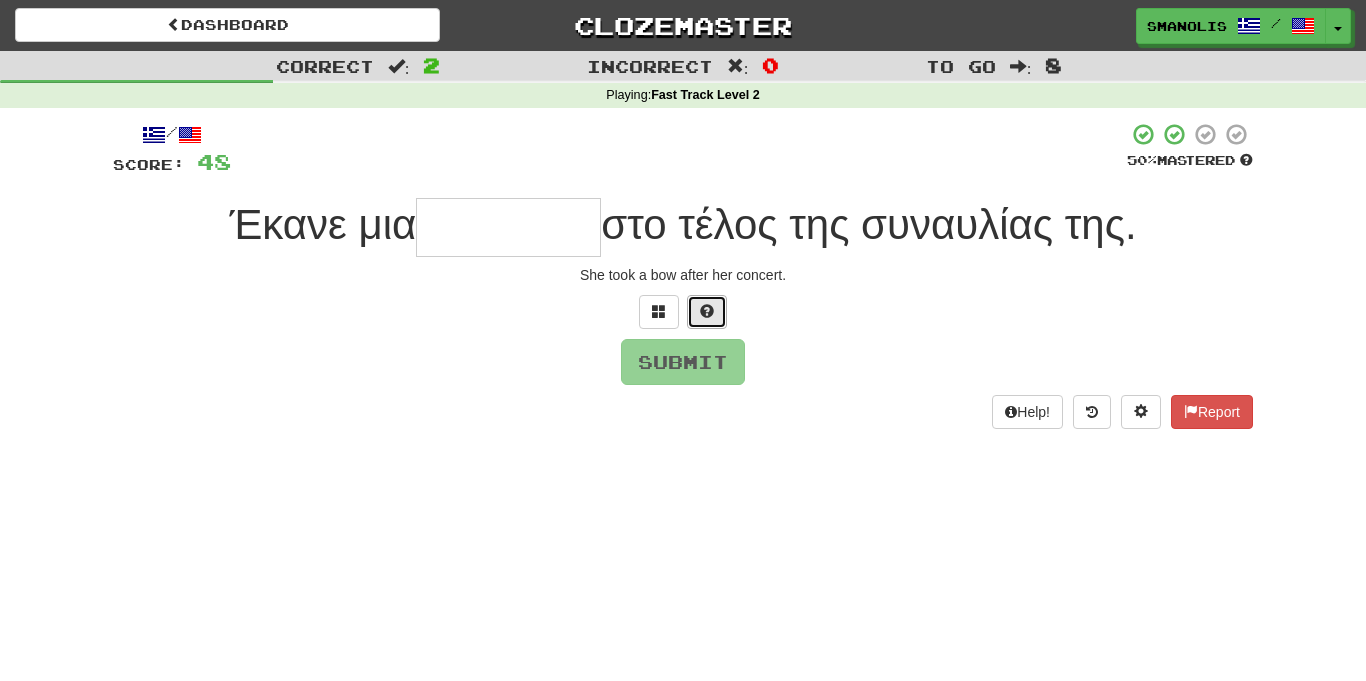 click at bounding box center [707, 312] 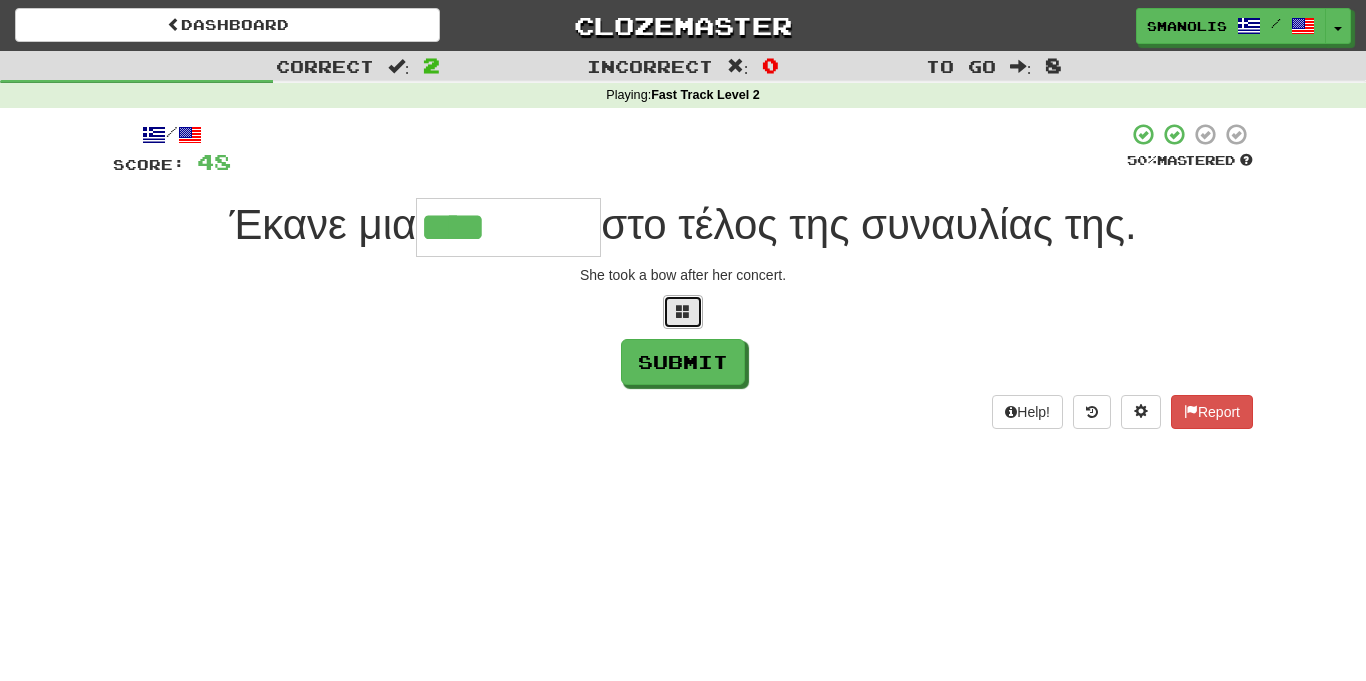 click at bounding box center [683, 311] 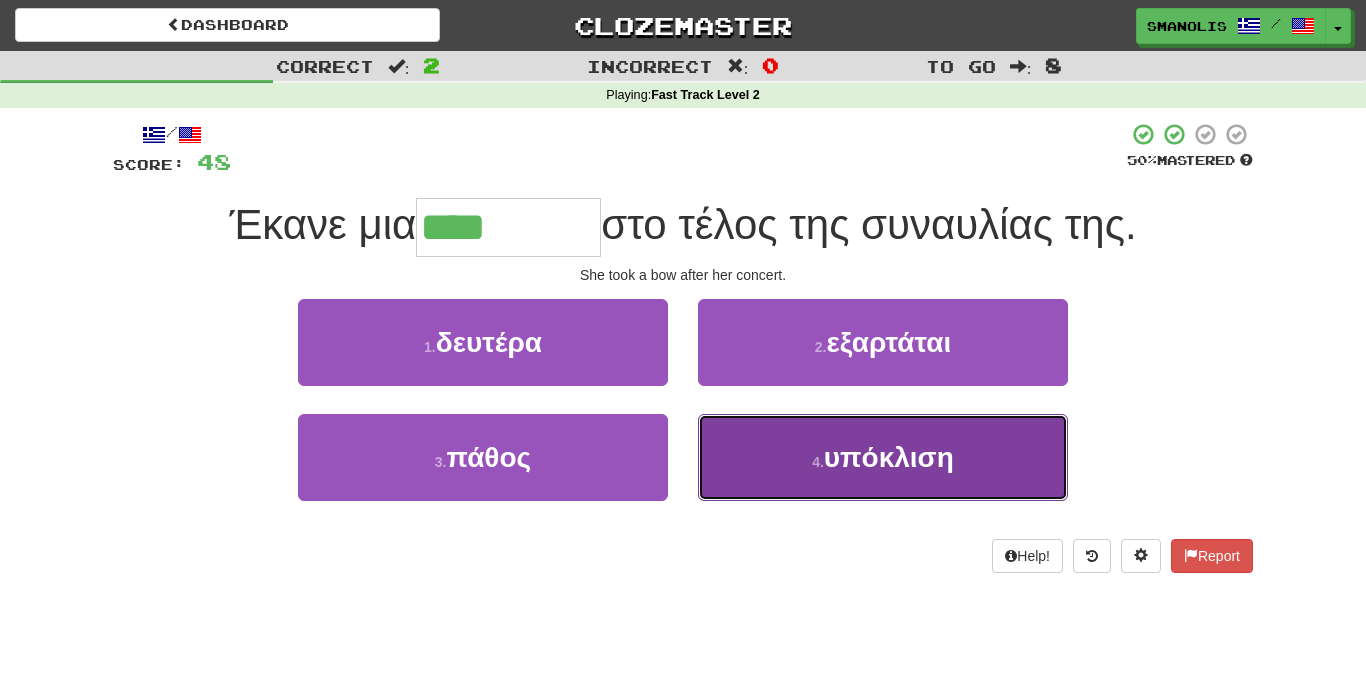 click on "4 .  υπόκλιση" at bounding box center (883, 457) 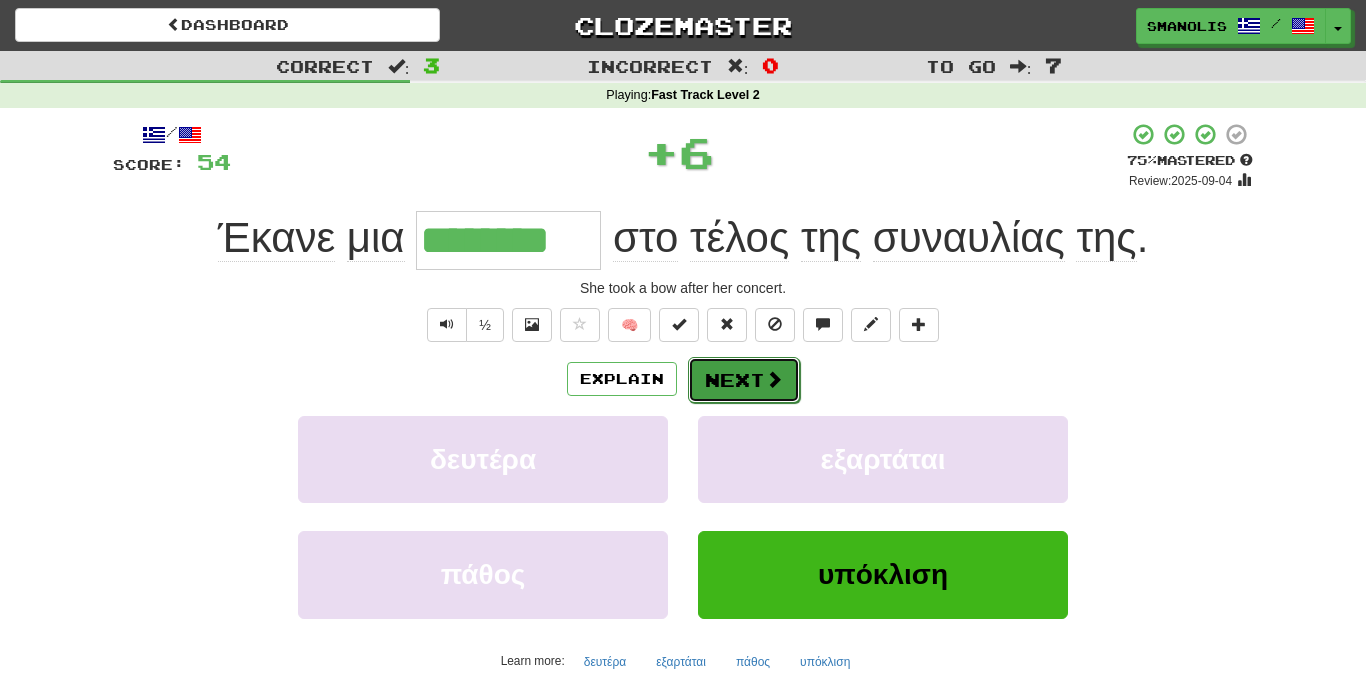 click on "Next" at bounding box center [744, 380] 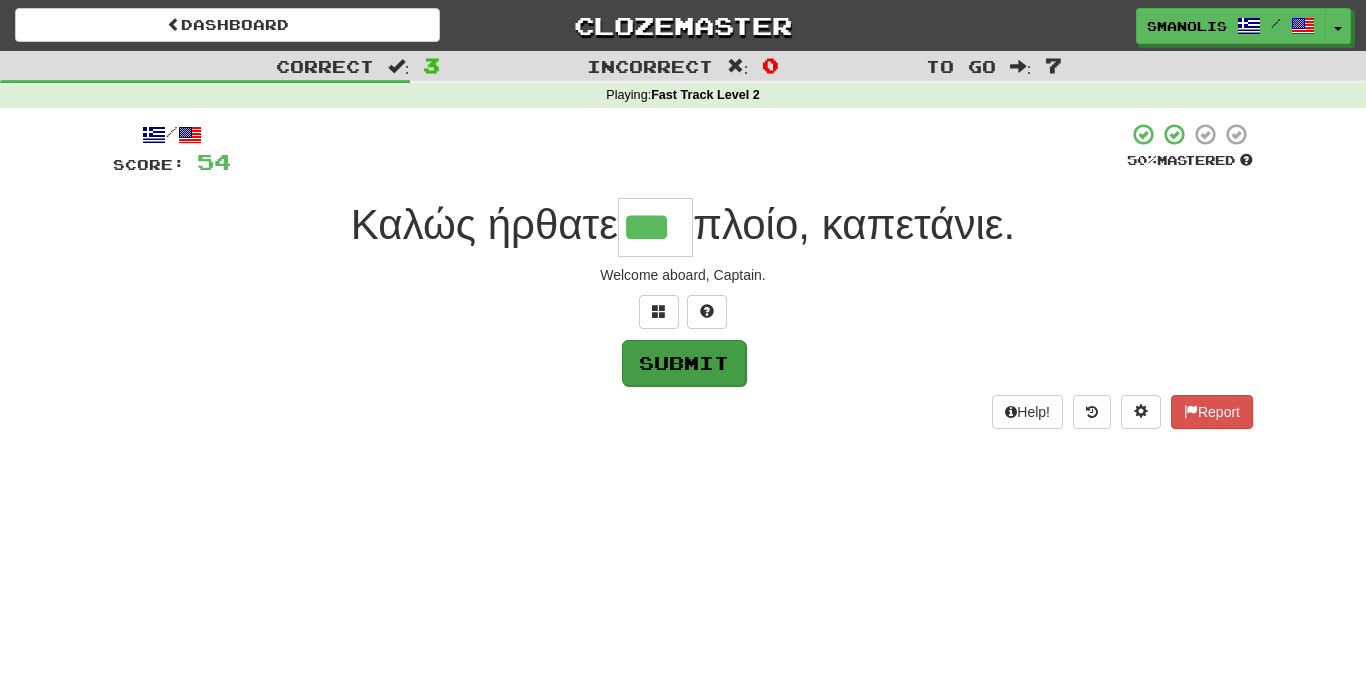 type on "***" 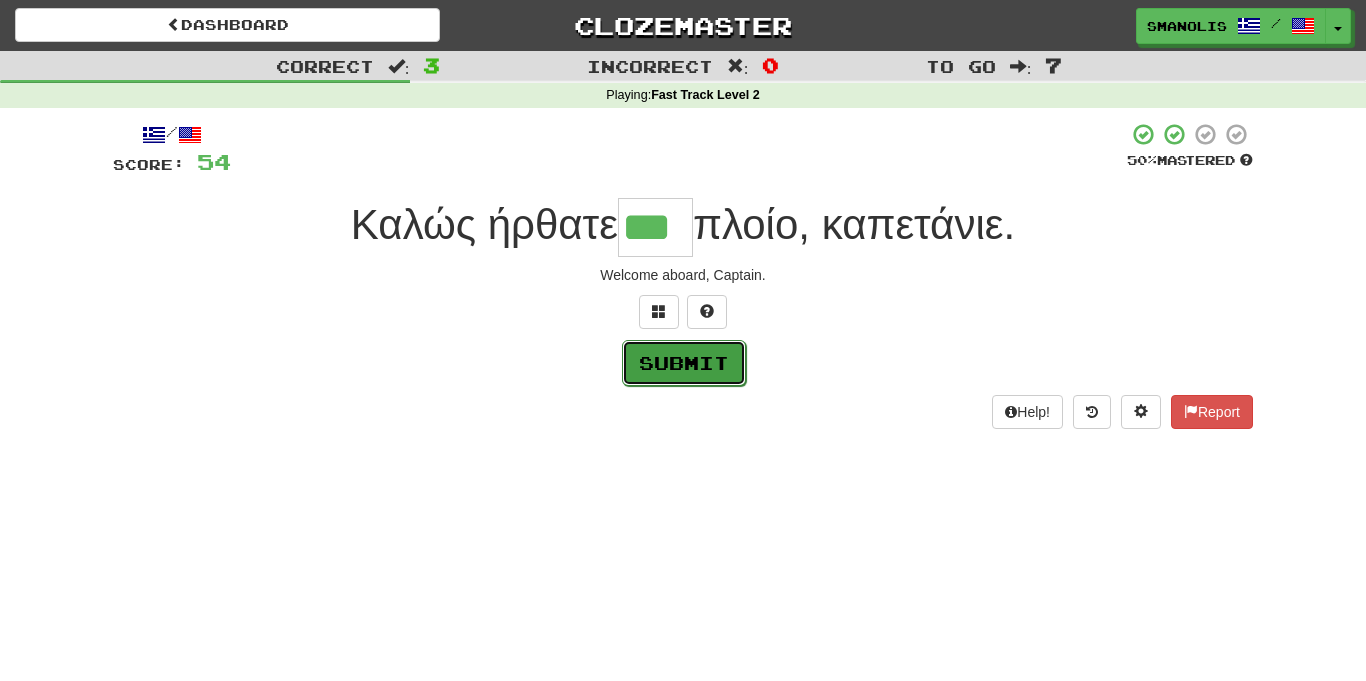 click on "Submit" at bounding box center [684, 363] 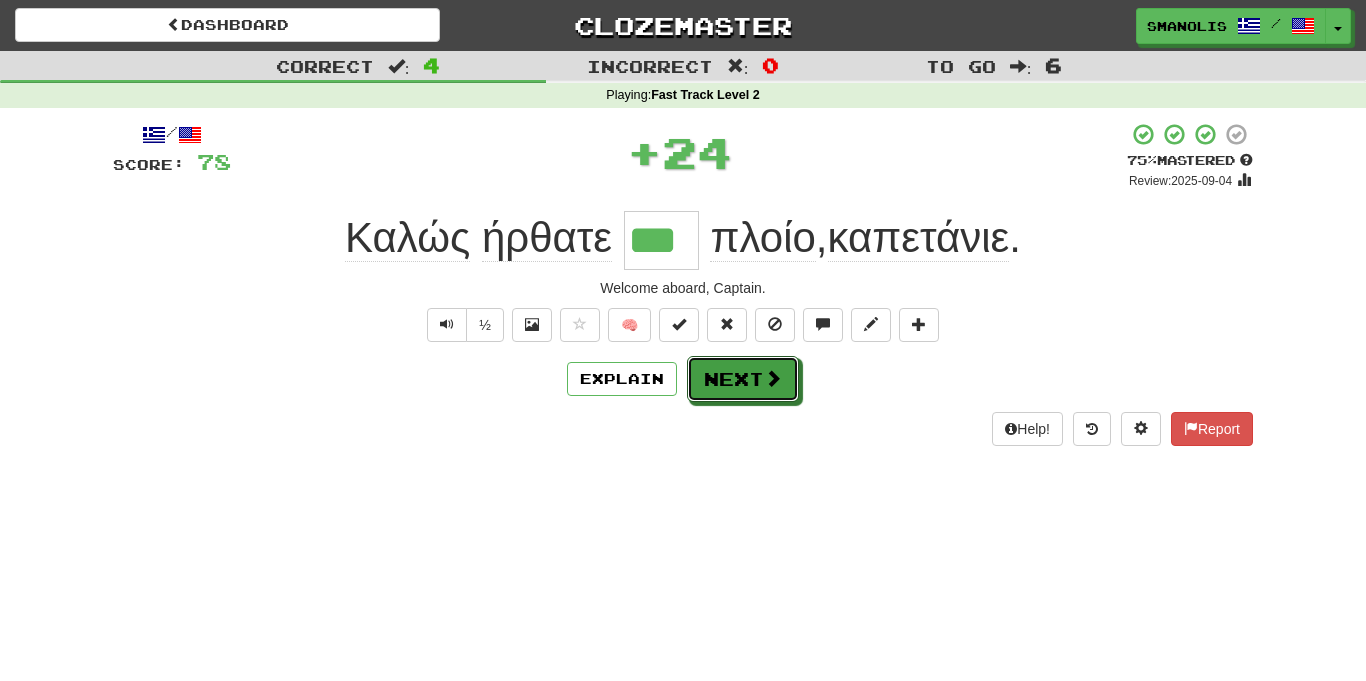 click on "Next" at bounding box center [743, 379] 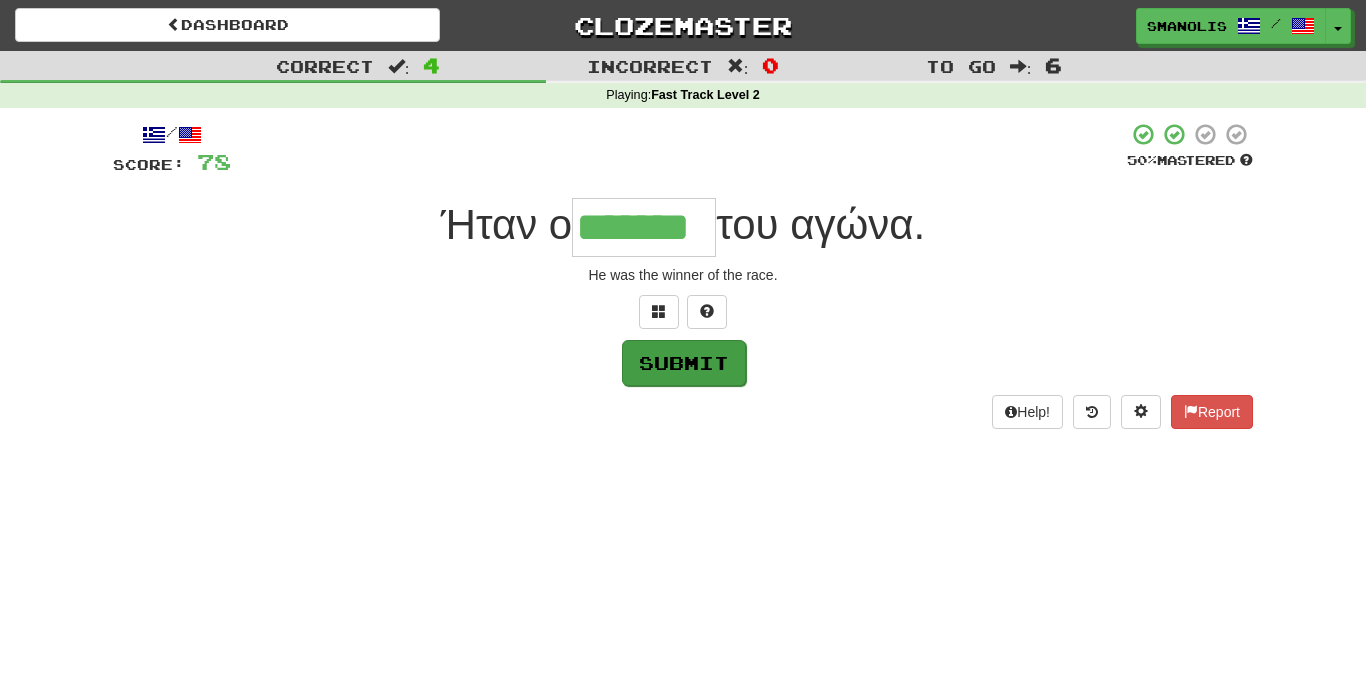 type on "*******" 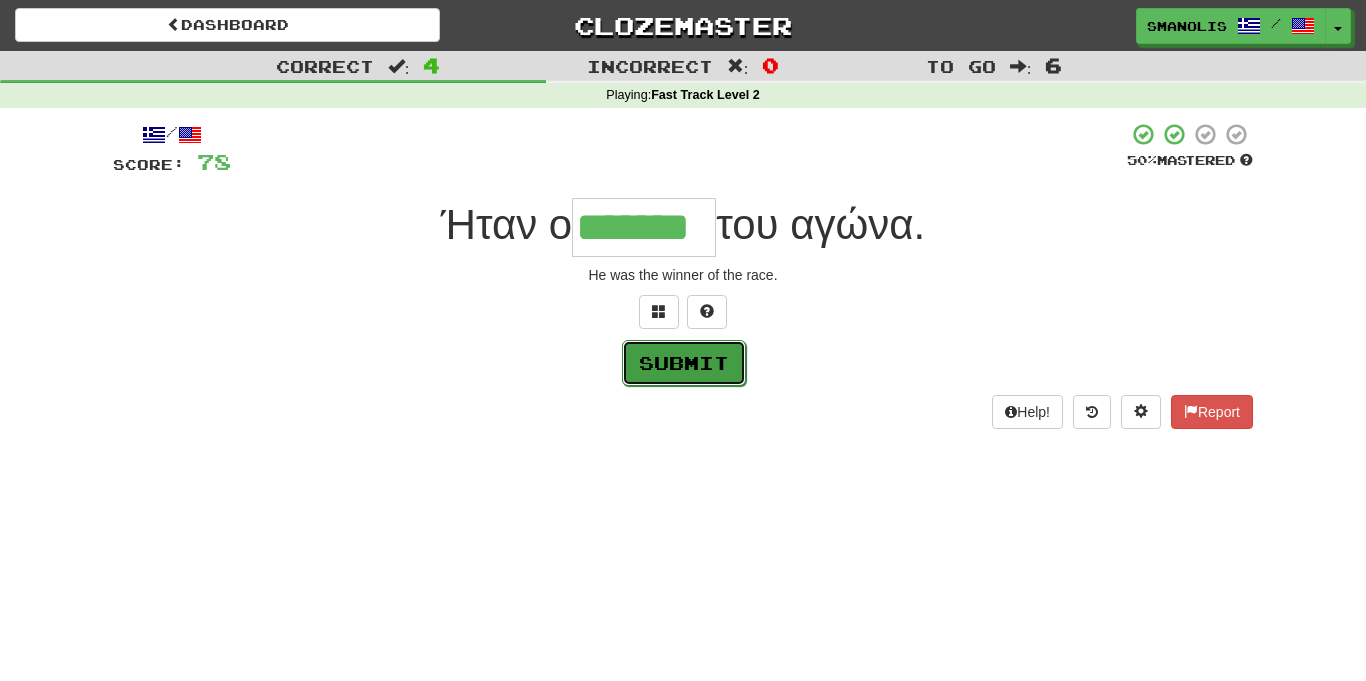 click on "Submit" at bounding box center (684, 363) 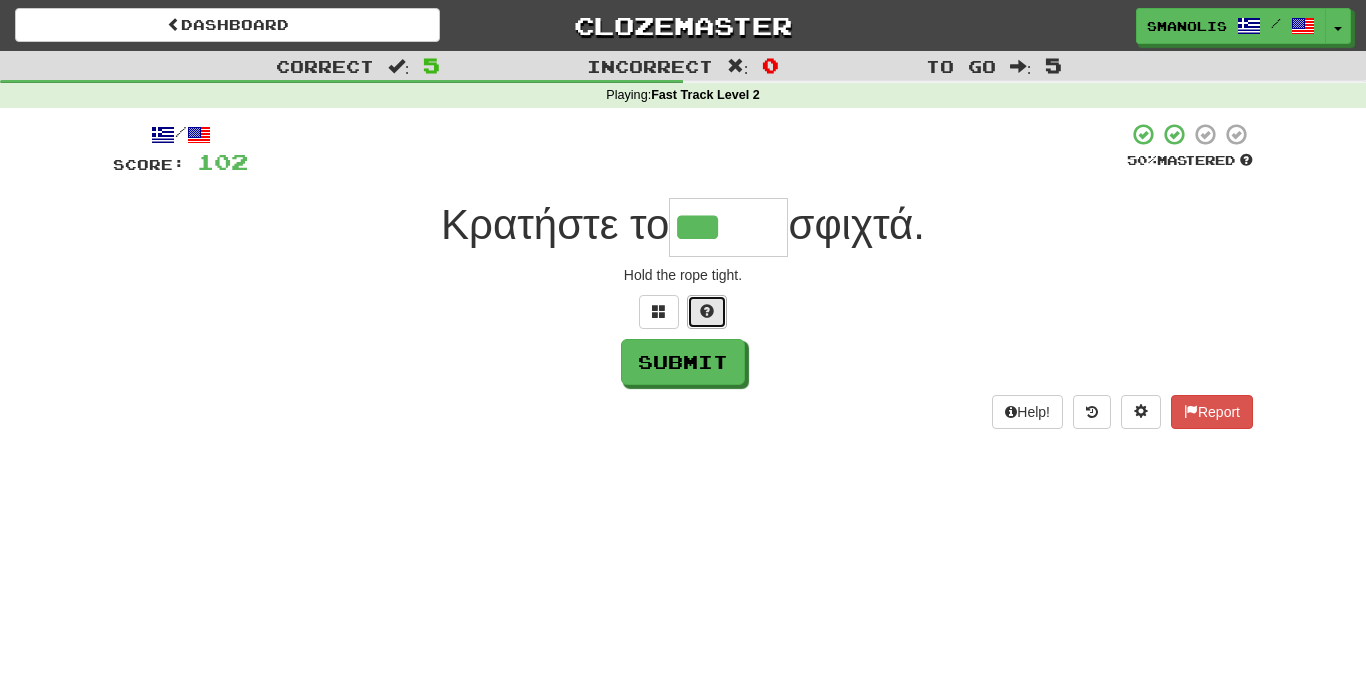 click at bounding box center (707, 311) 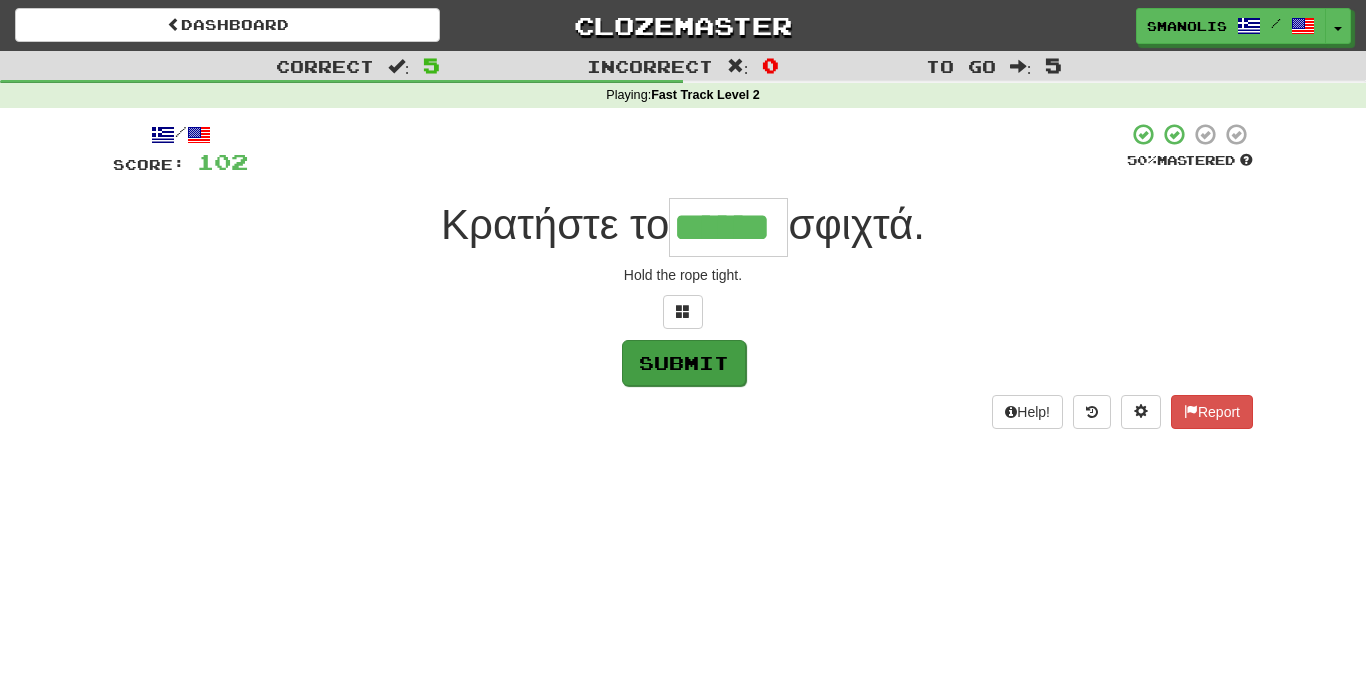 type on "******" 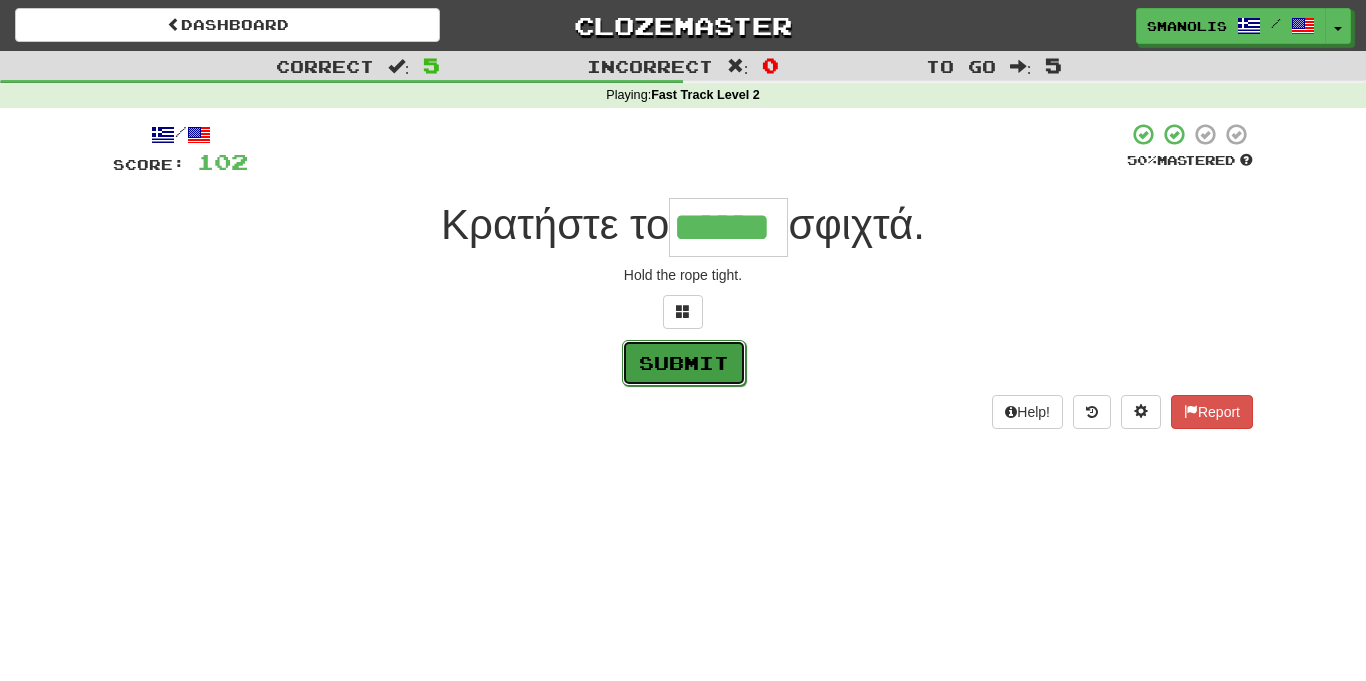 click on "Submit" at bounding box center (684, 363) 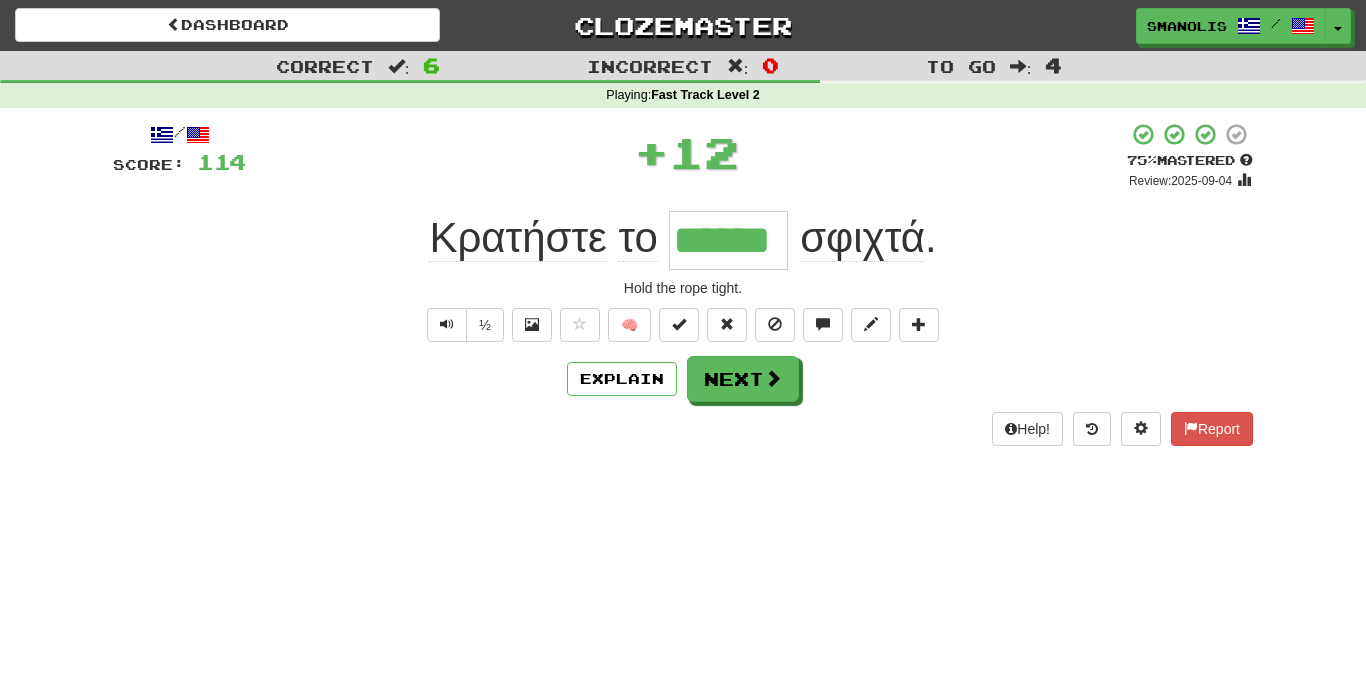 click on "Explain Next" at bounding box center (683, 379) 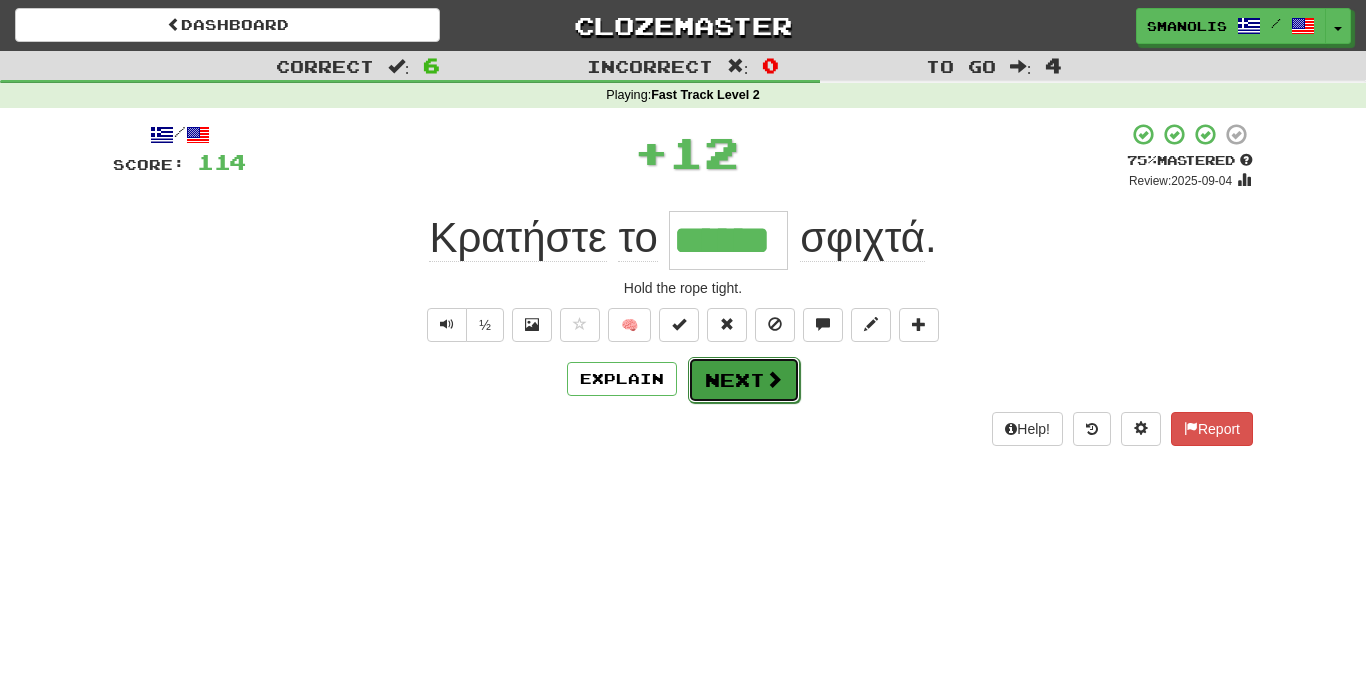 click on "Next" at bounding box center [744, 380] 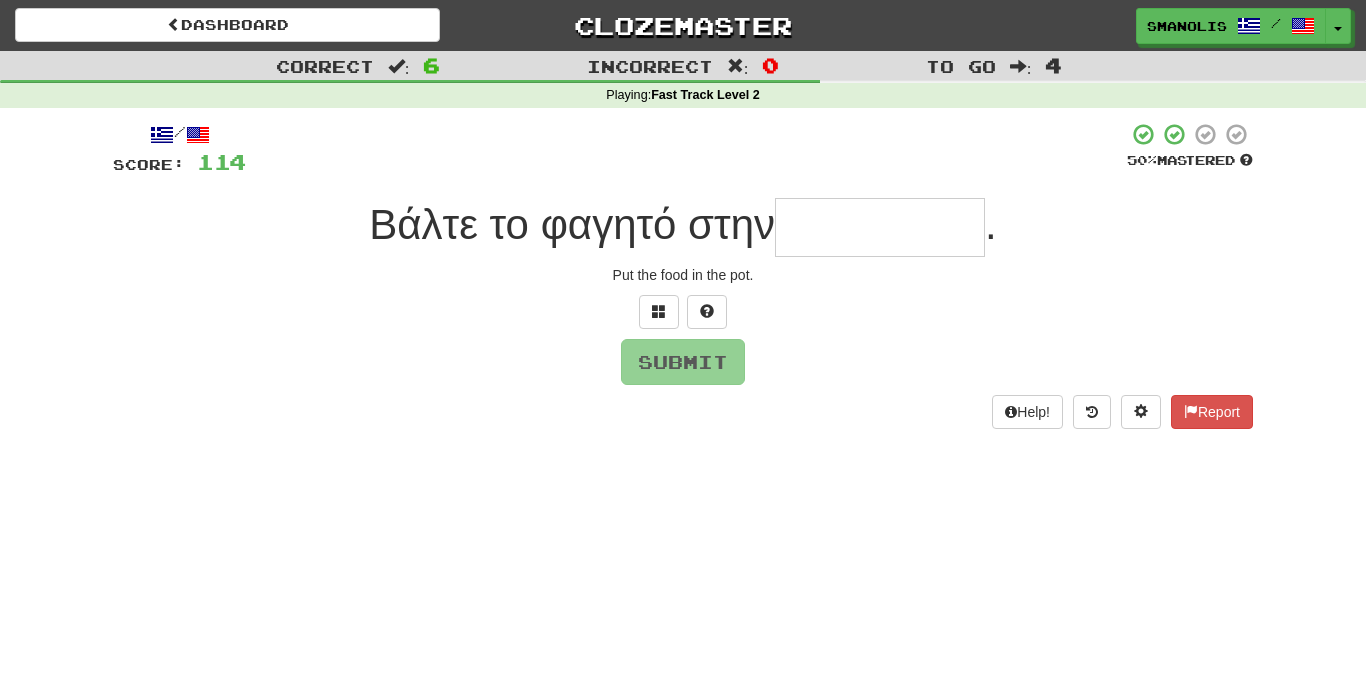 type on "*" 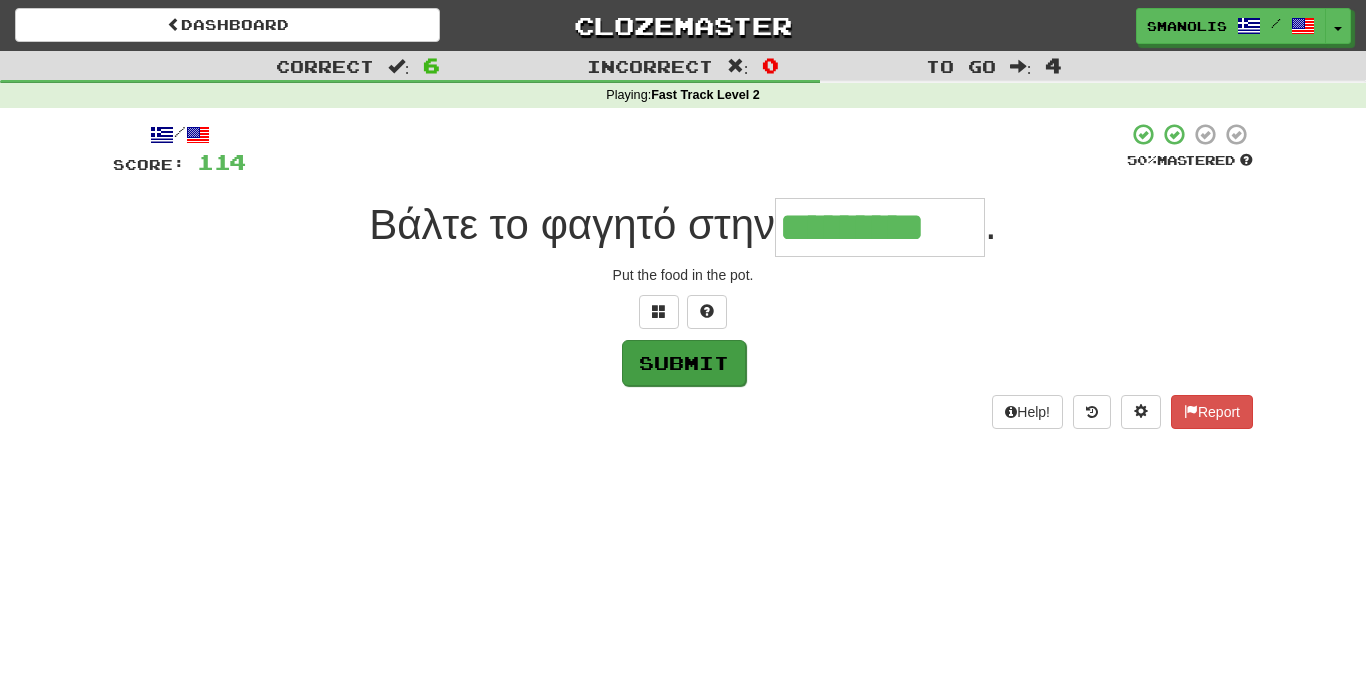 type on "*********" 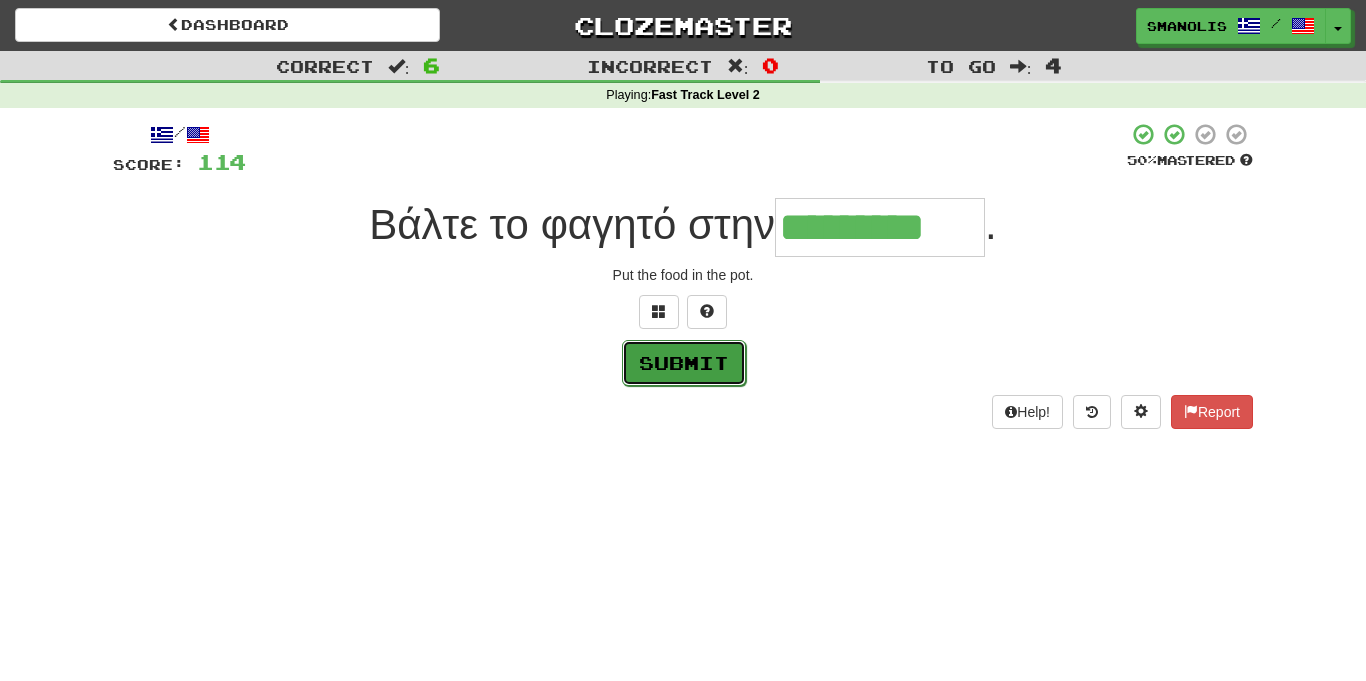 click on "Submit" at bounding box center [684, 363] 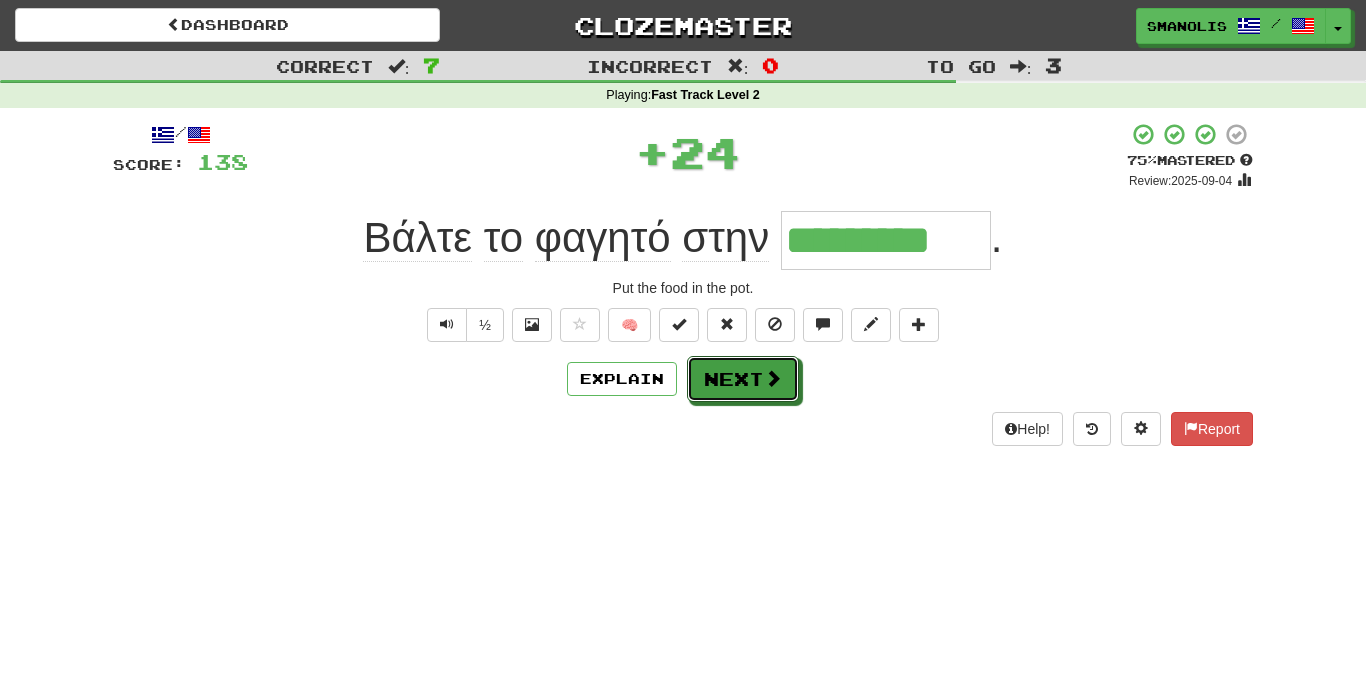 click on "Next" at bounding box center (743, 379) 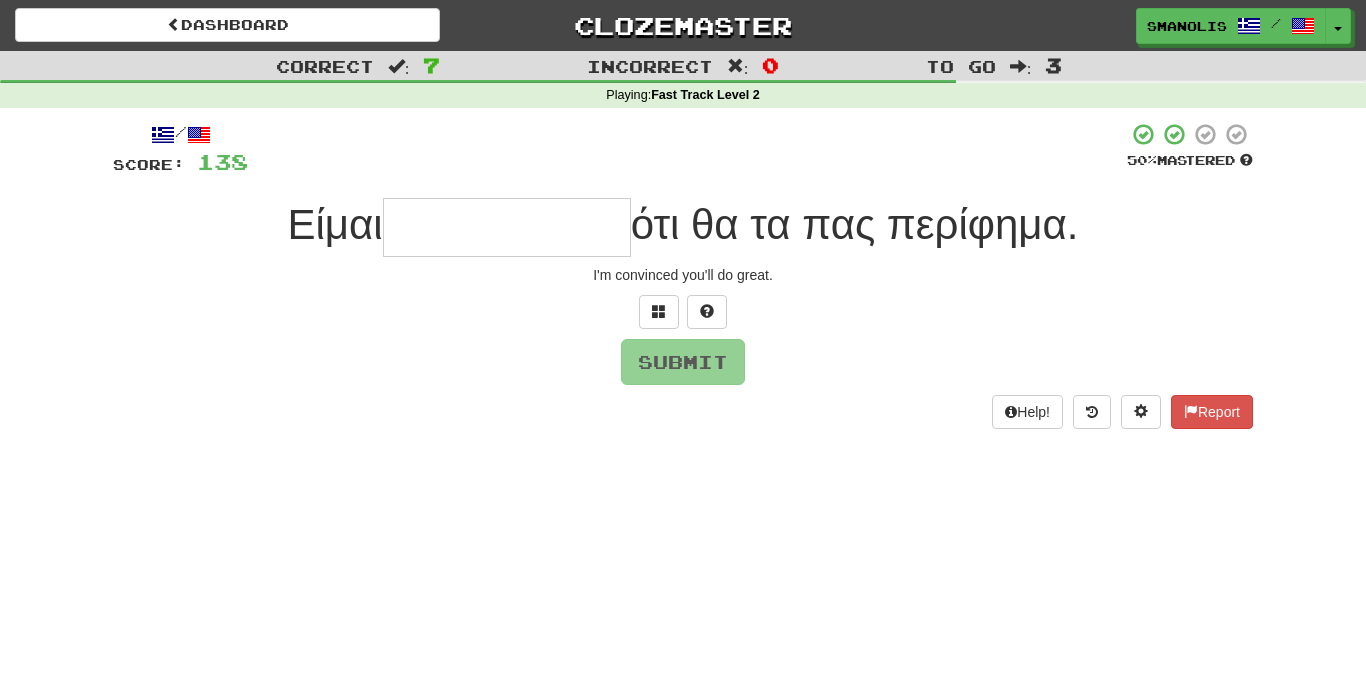 type on "*" 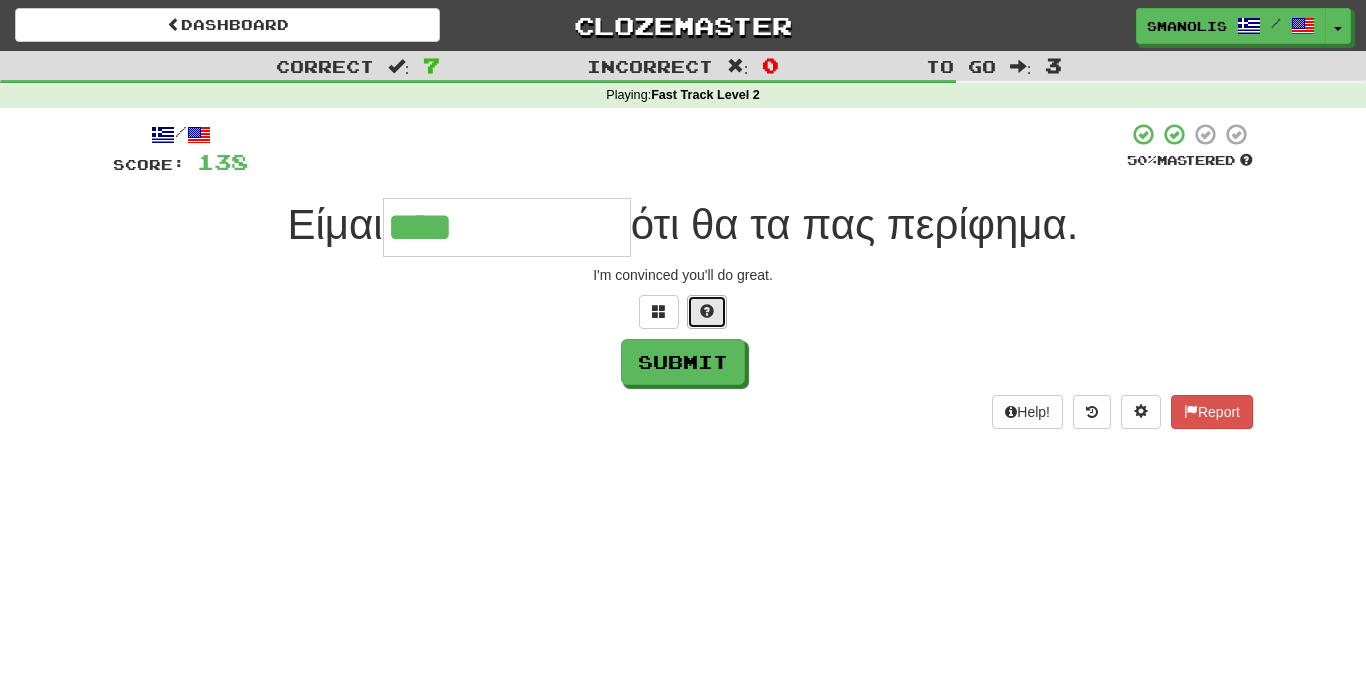 click at bounding box center [707, 312] 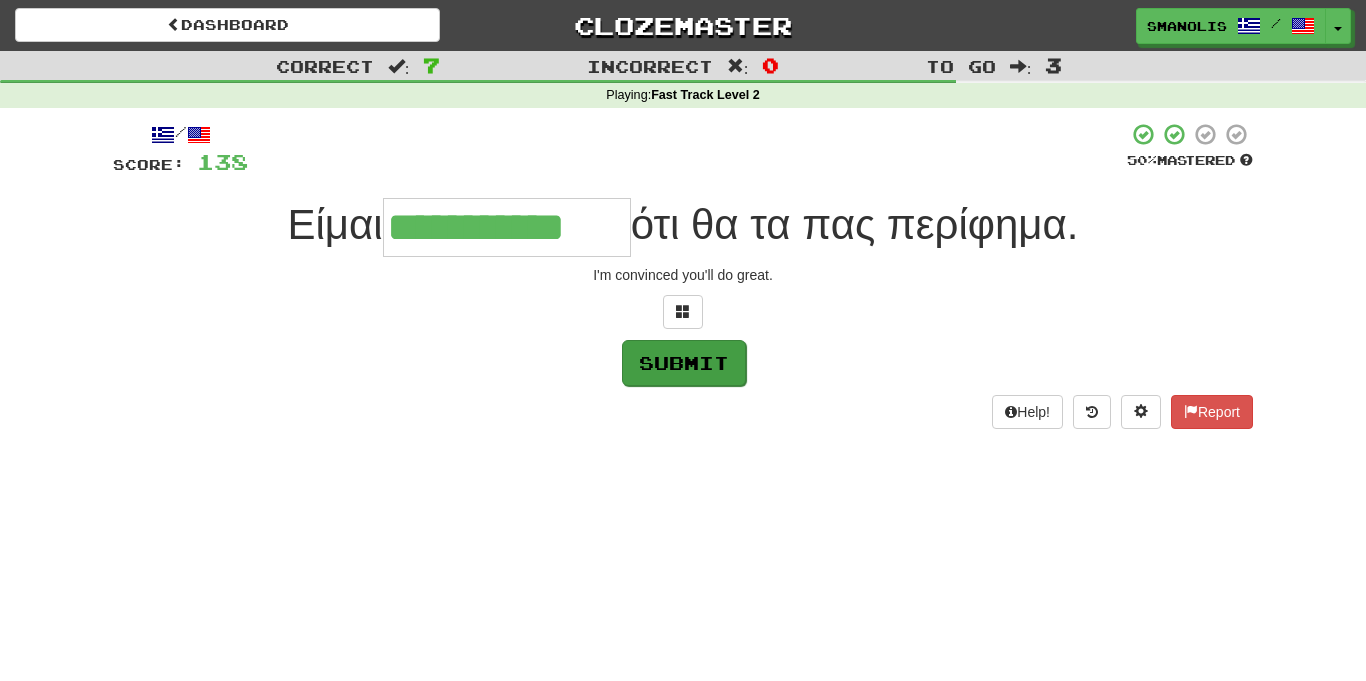 type on "**********" 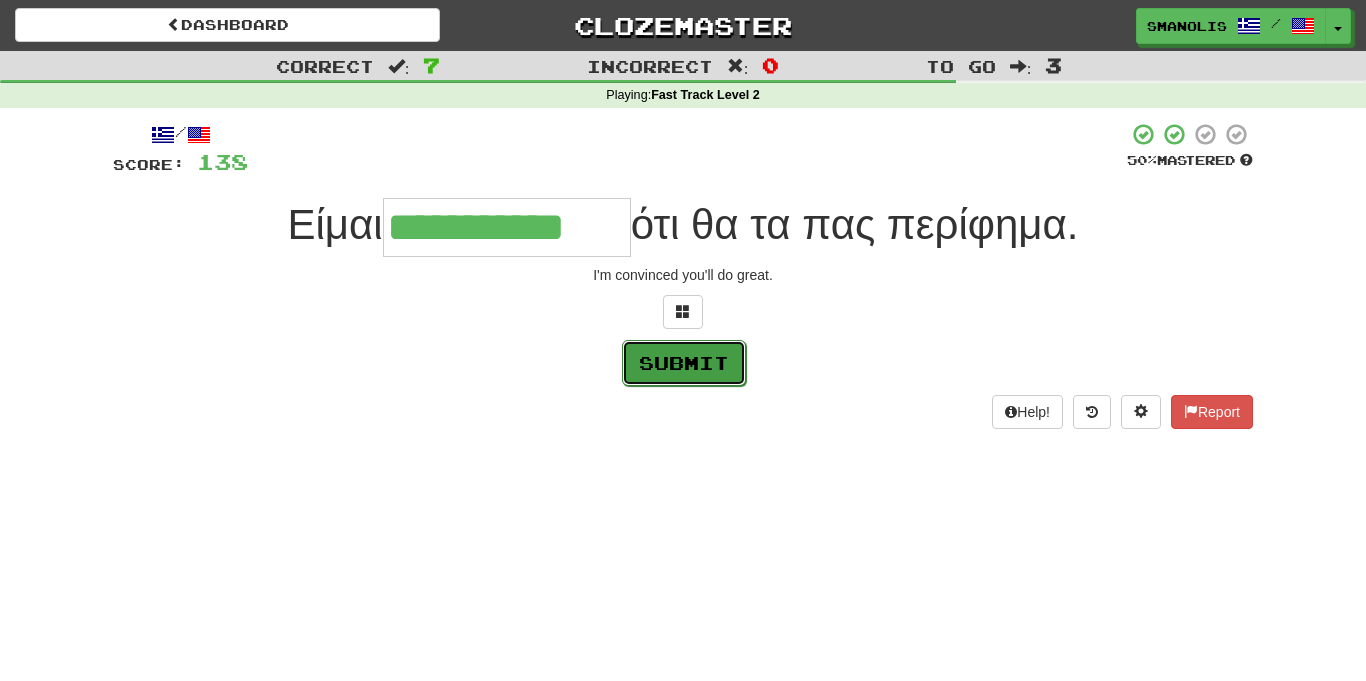 click on "Submit" at bounding box center [684, 363] 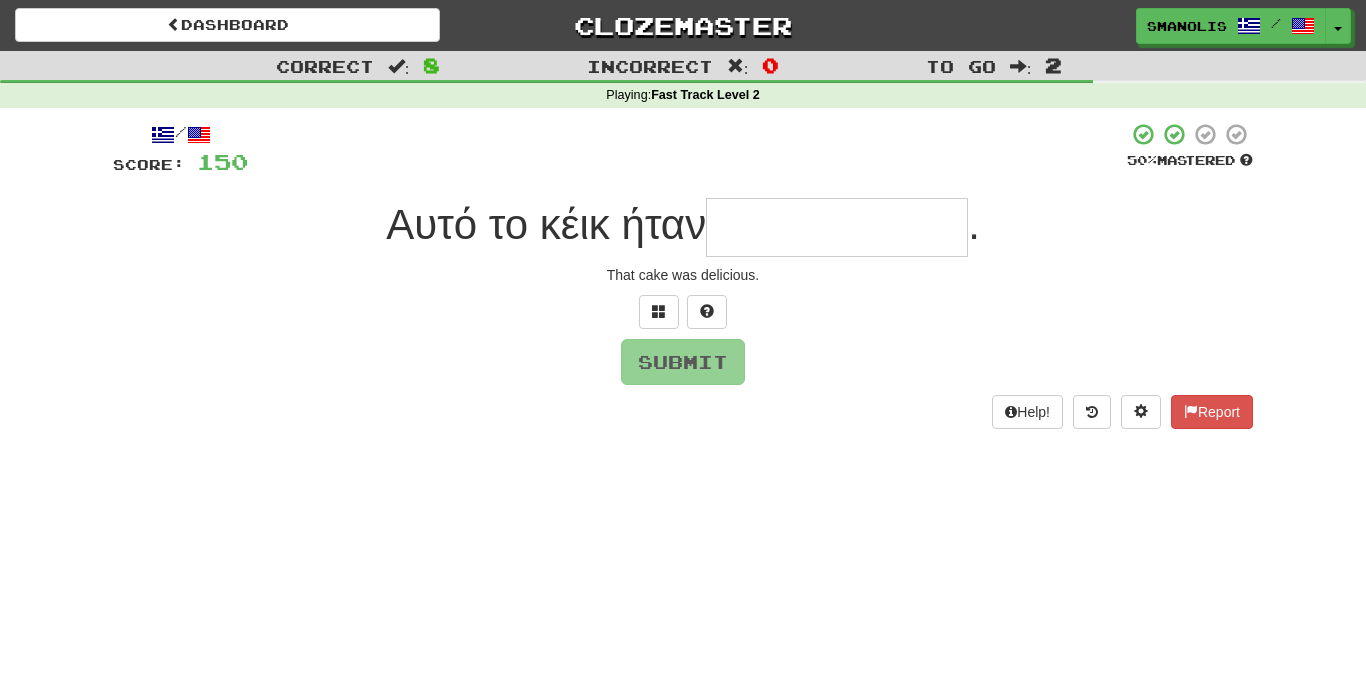 type on "*" 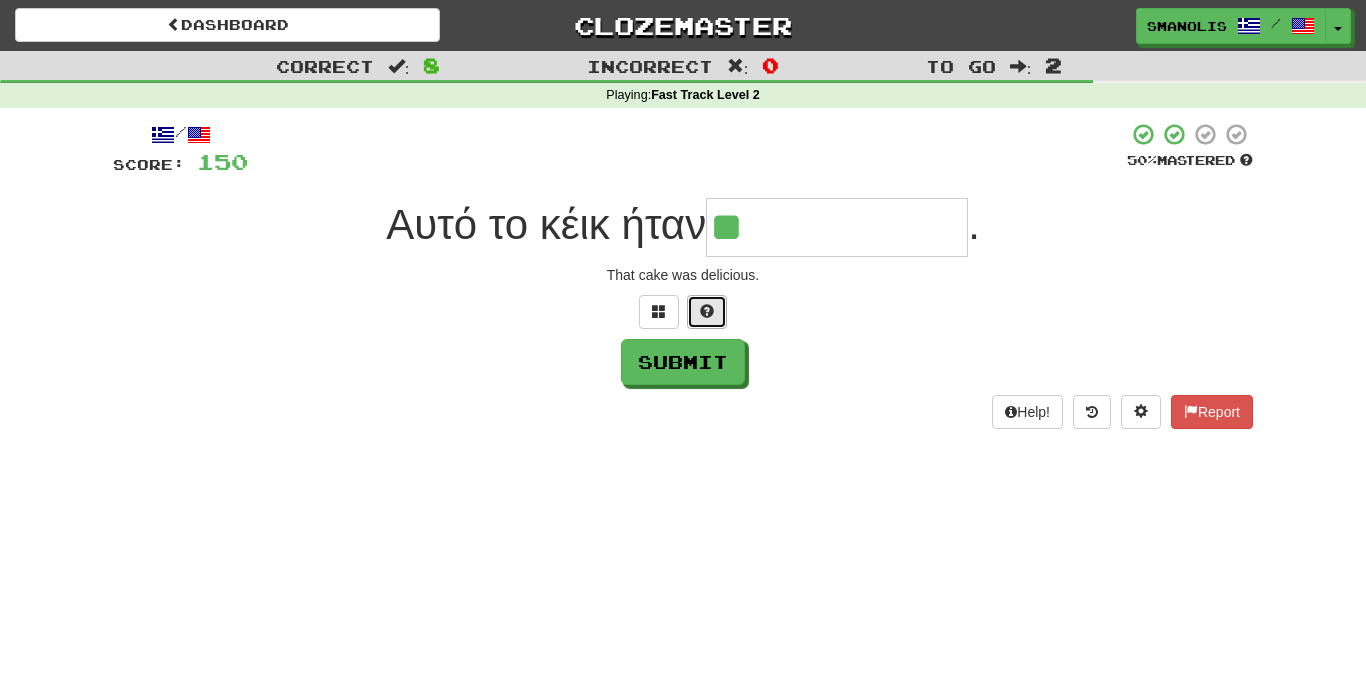 click at bounding box center [707, 311] 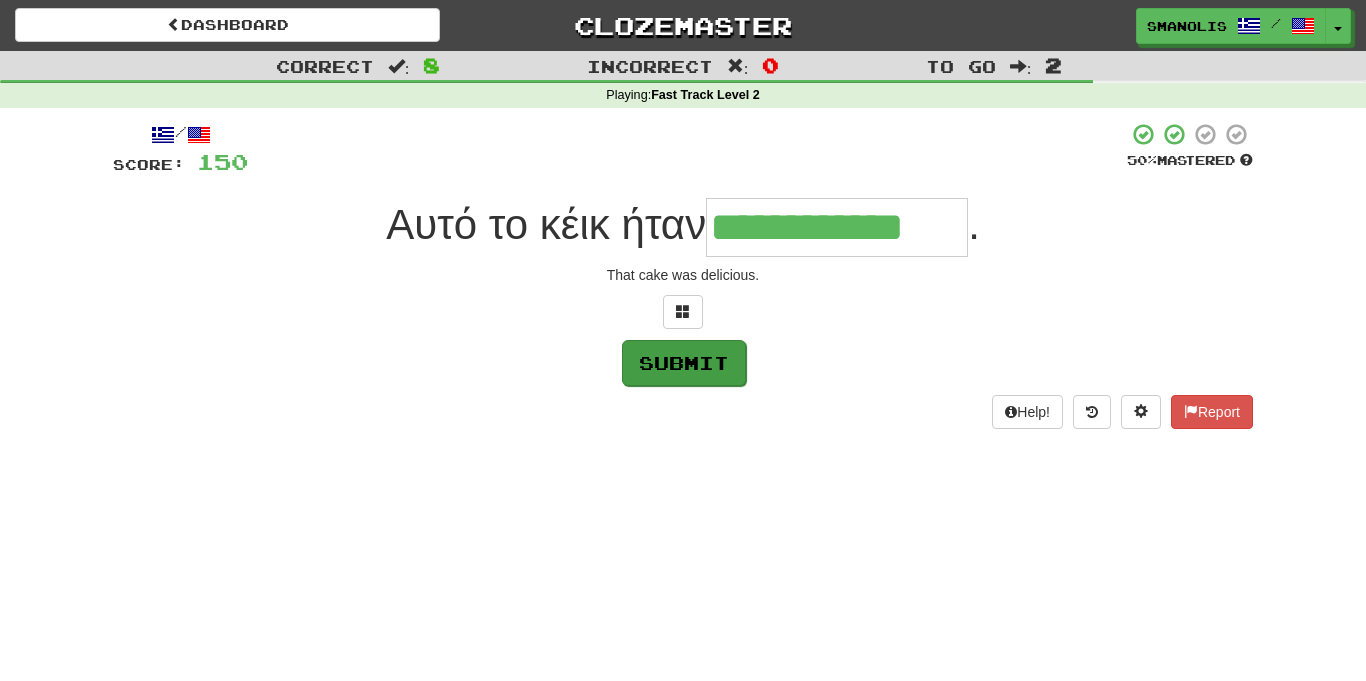 type on "**********" 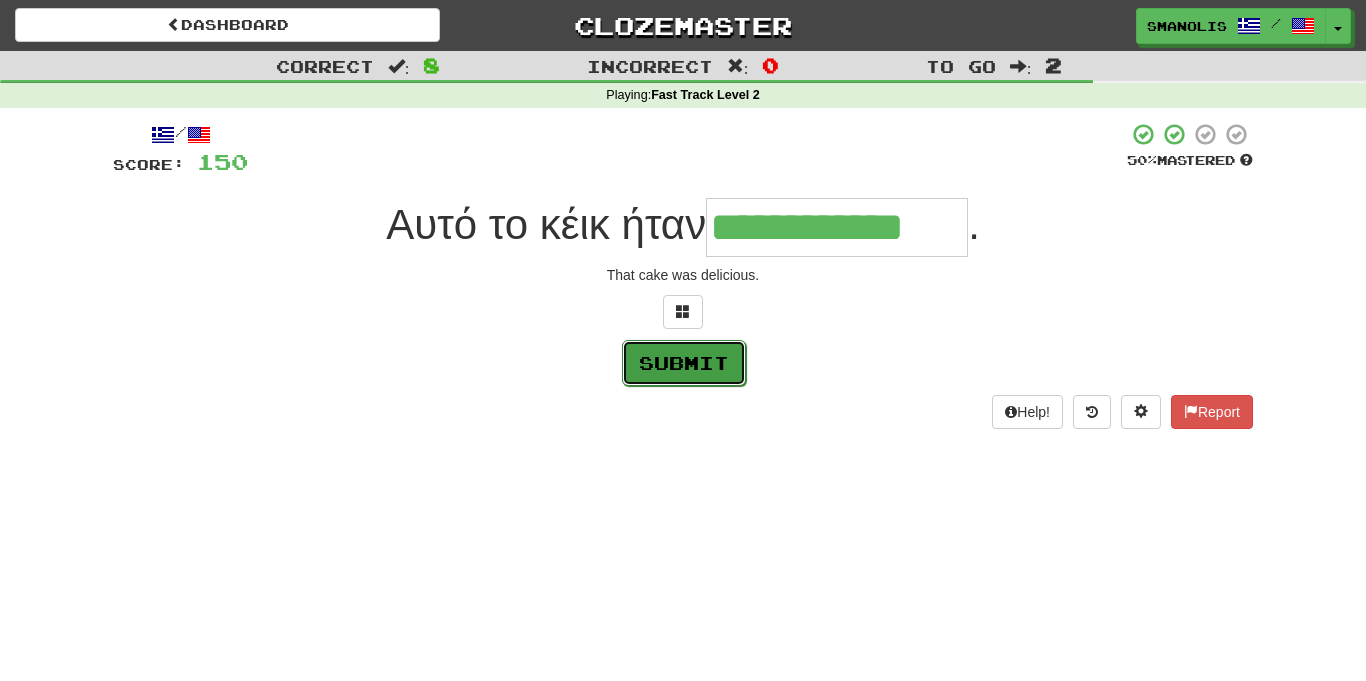 click on "Submit" at bounding box center [684, 363] 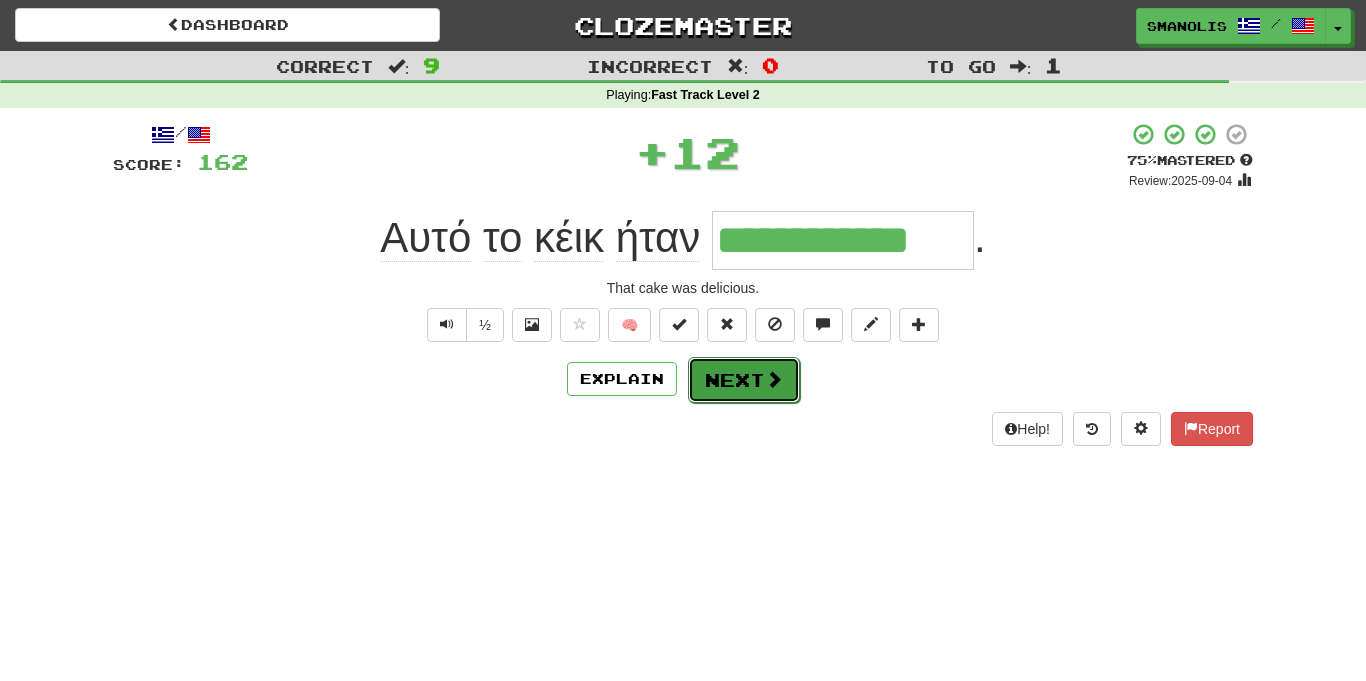 click on "Next" at bounding box center [744, 380] 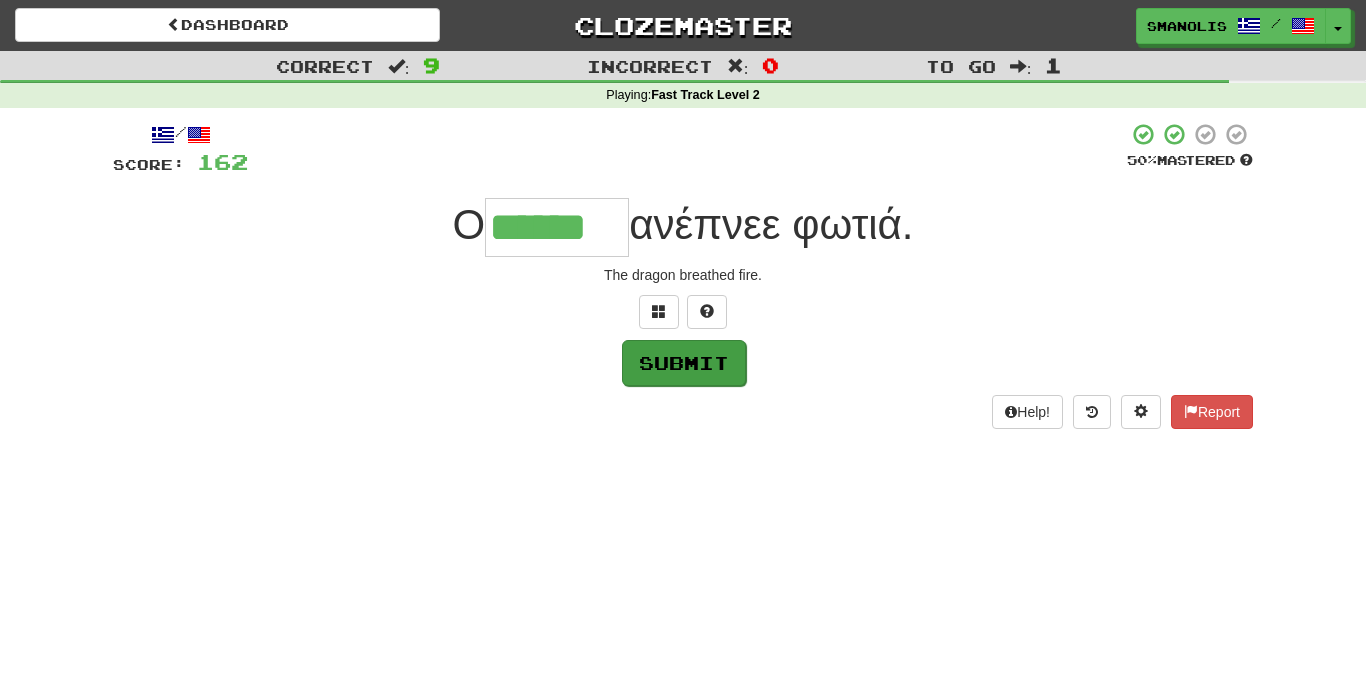 type on "******" 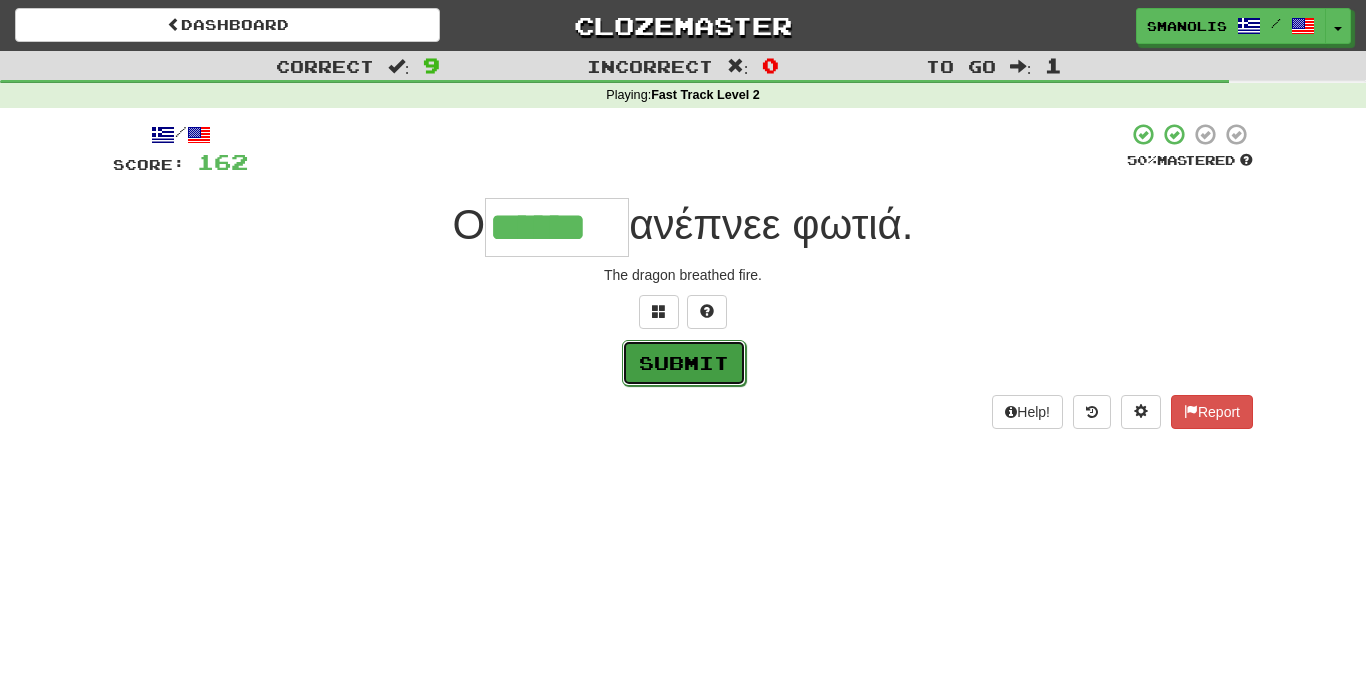 click on "Submit" at bounding box center (684, 363) 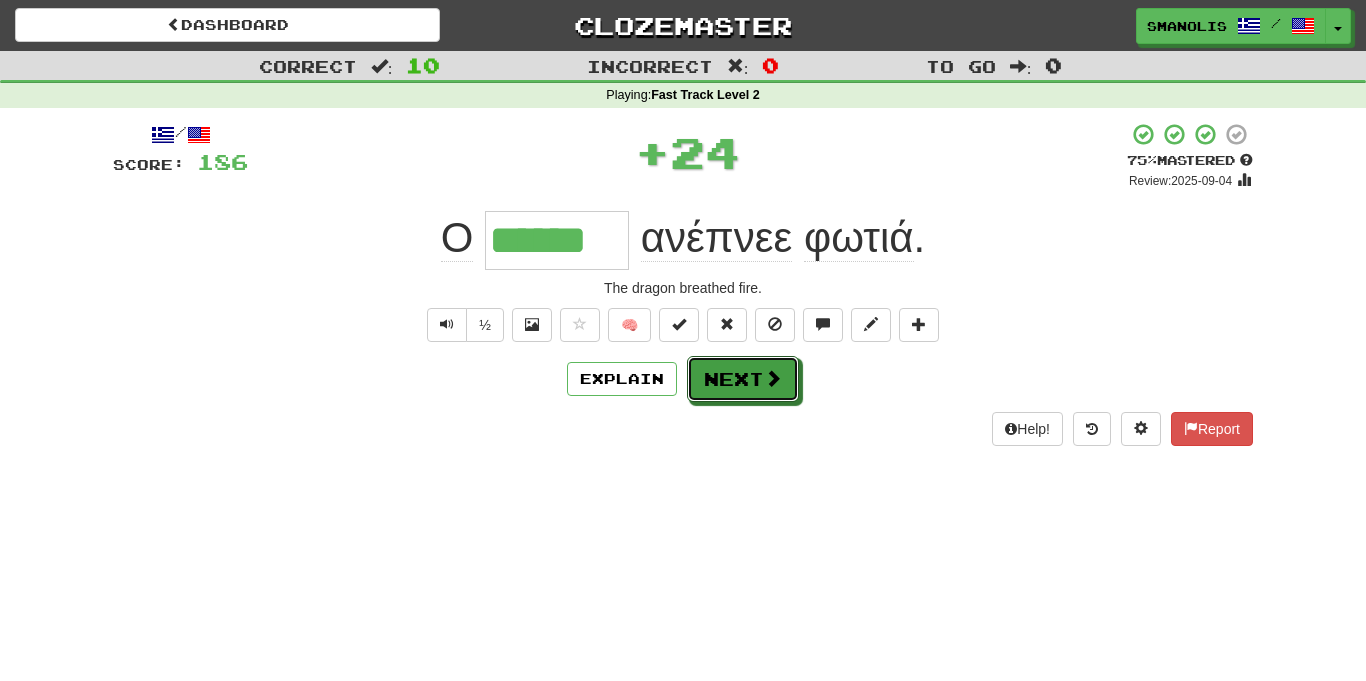 click on "Next" at bounding box center [743, 379] 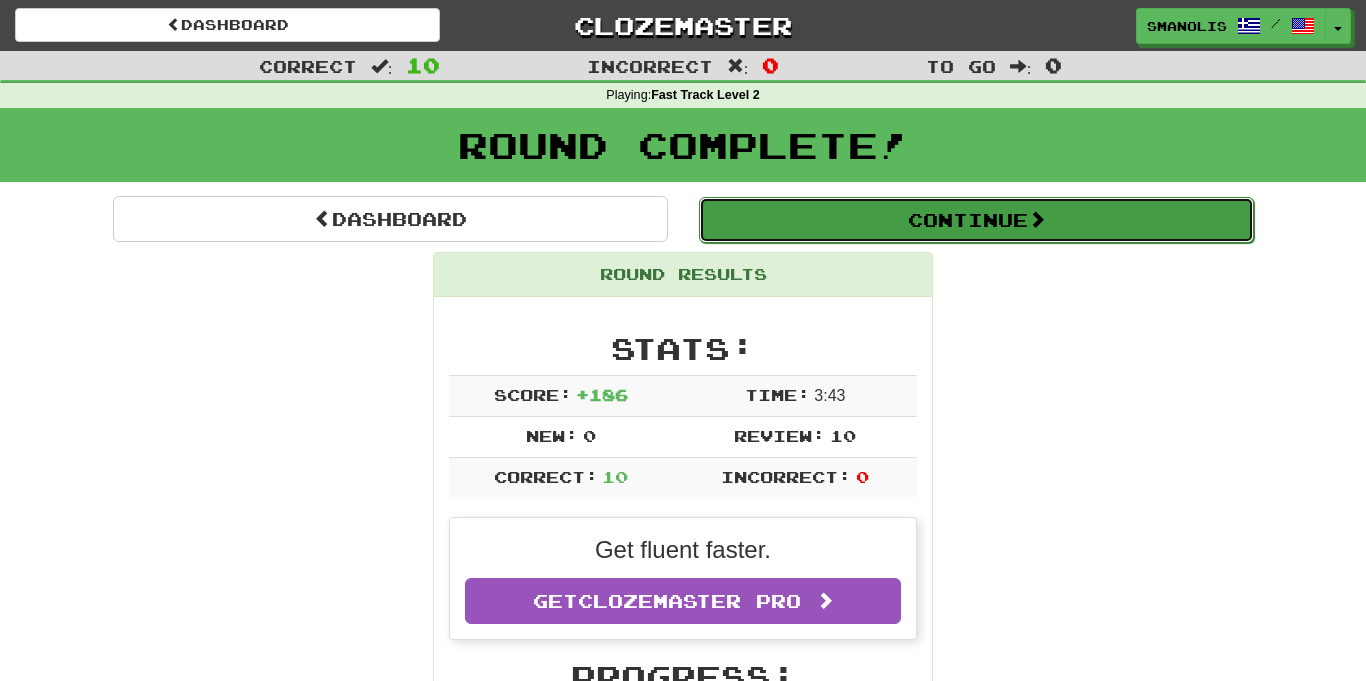 click on "Continue" at bounding box center [976, 220] 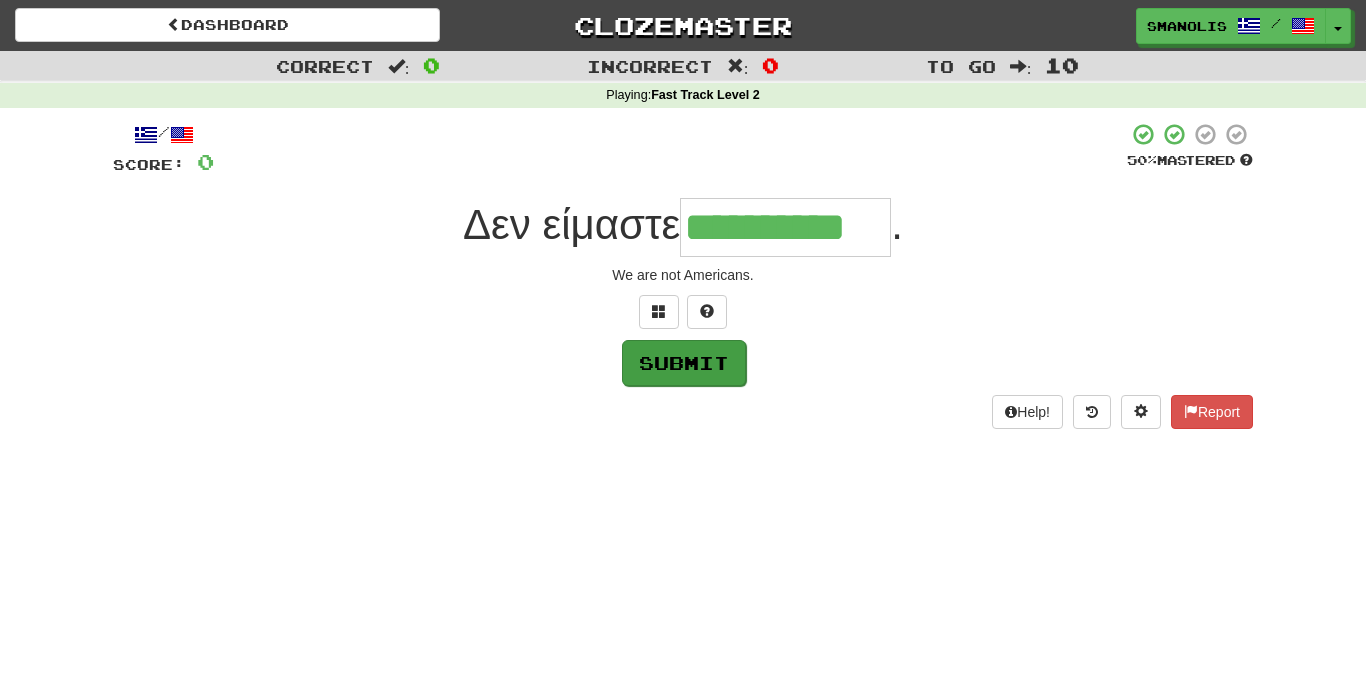 type on "**********" 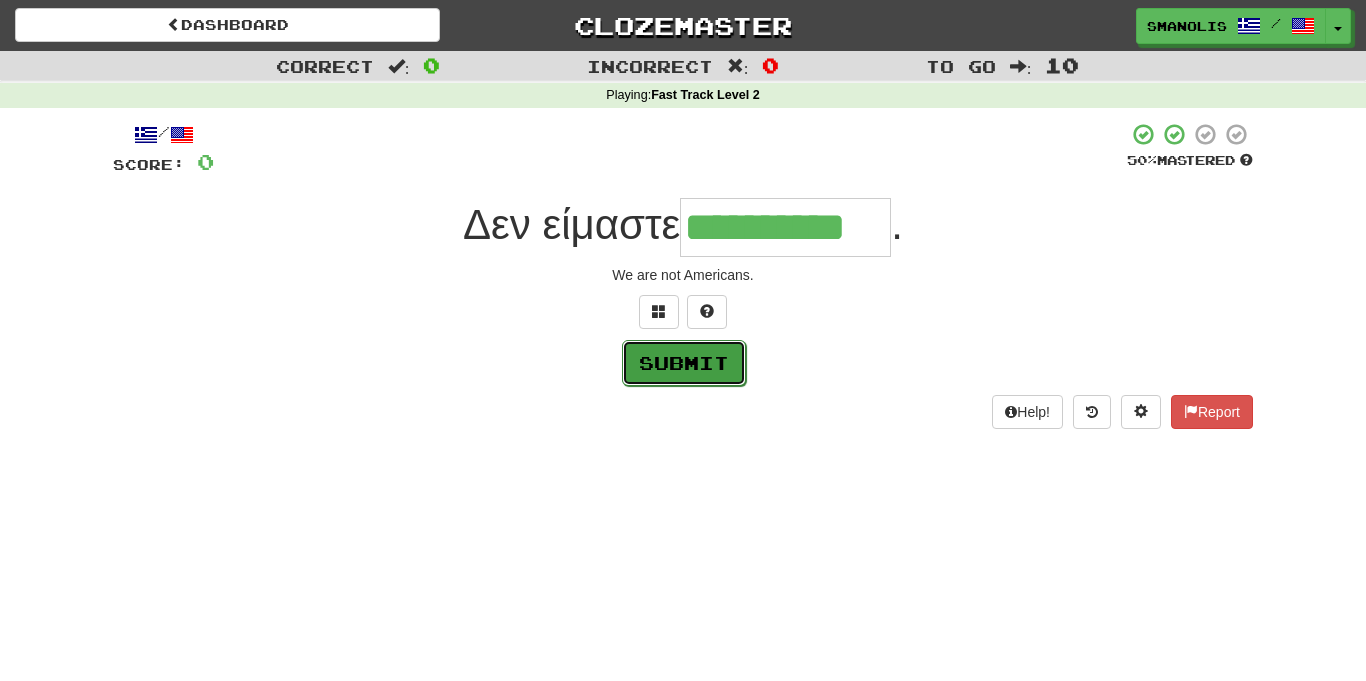 click on "Submit" at bounding box center [684, 363] 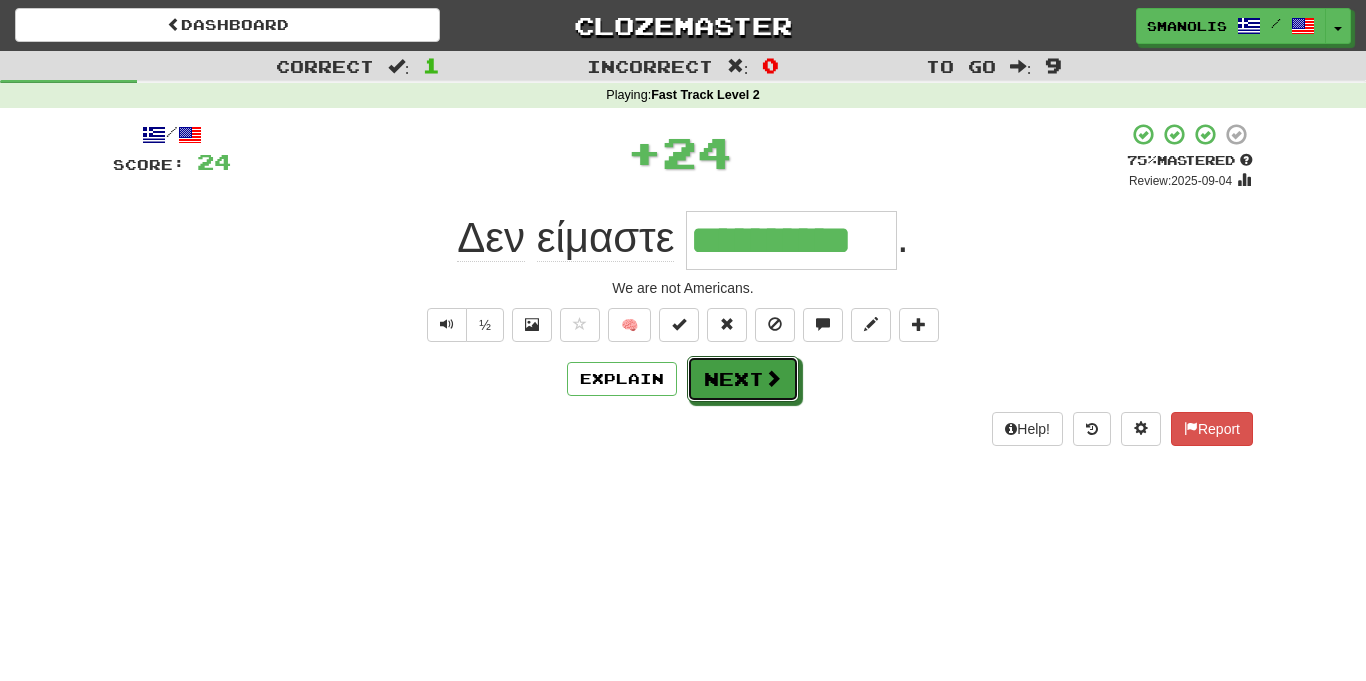 click on "Next" at bounding box center (743, 379) 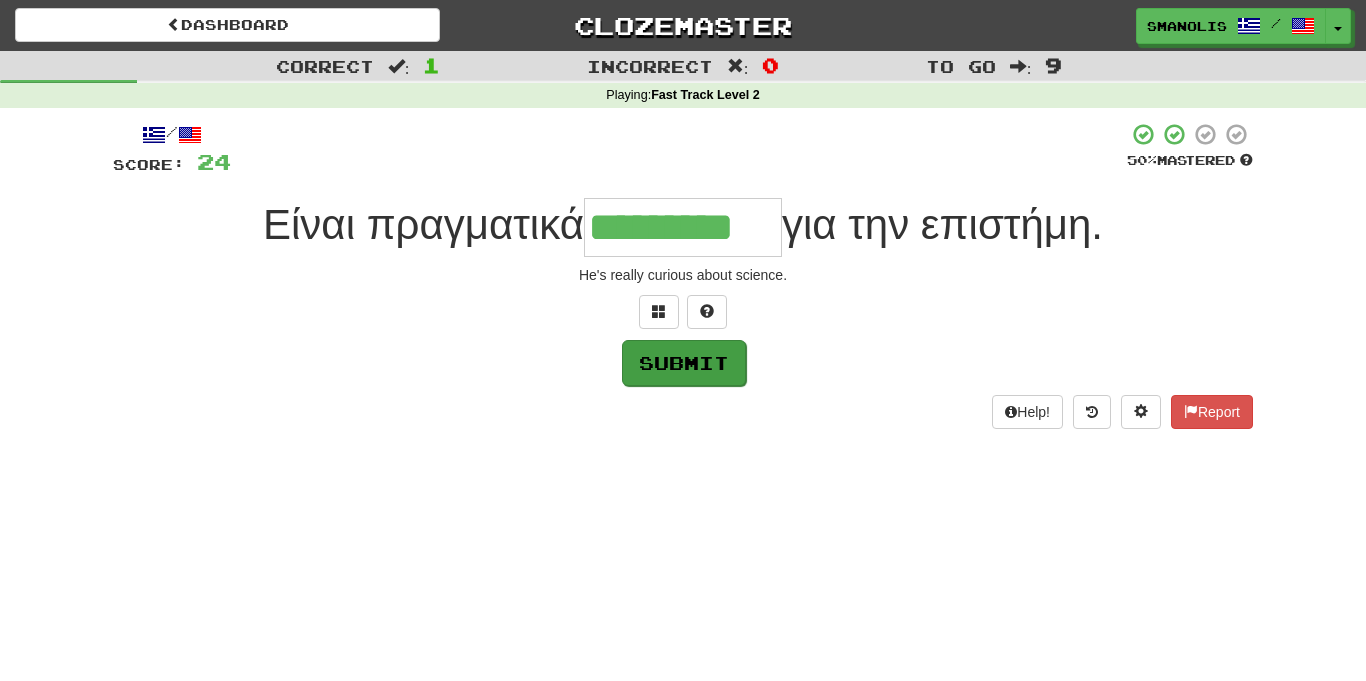 type on "*********" 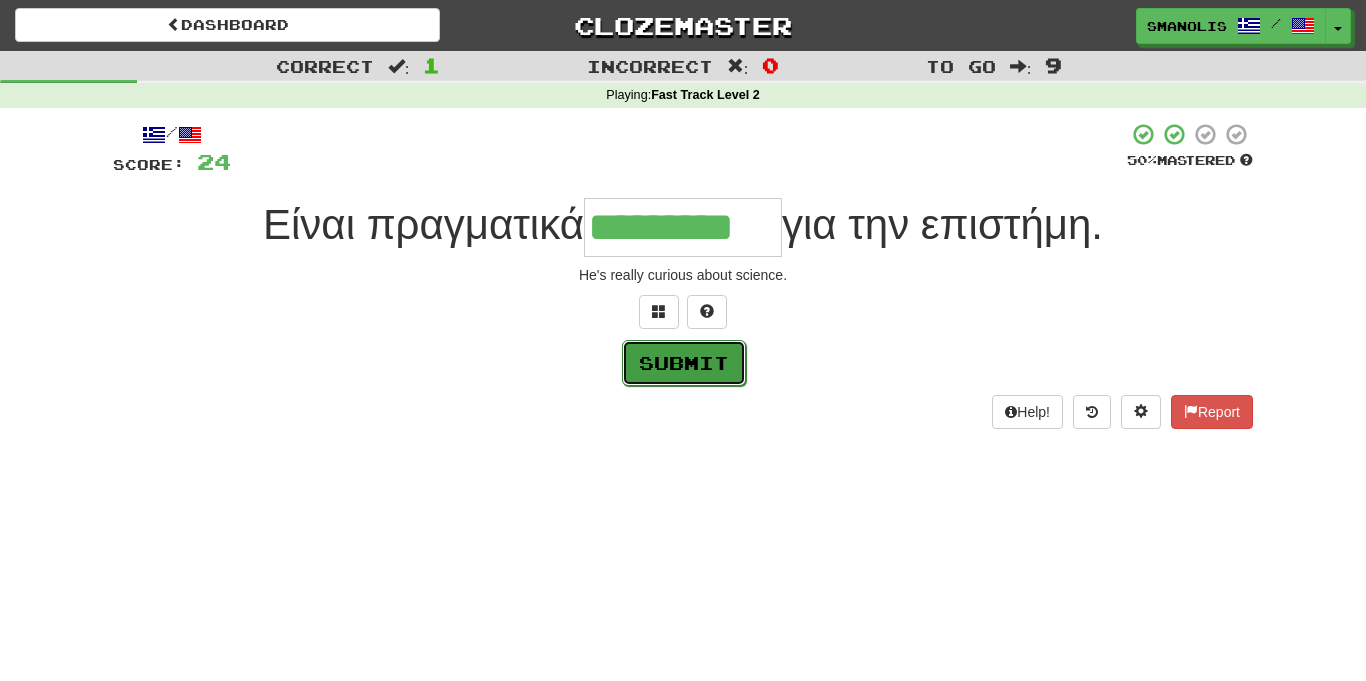 click on "Submit" at bounding box center [684, 363] 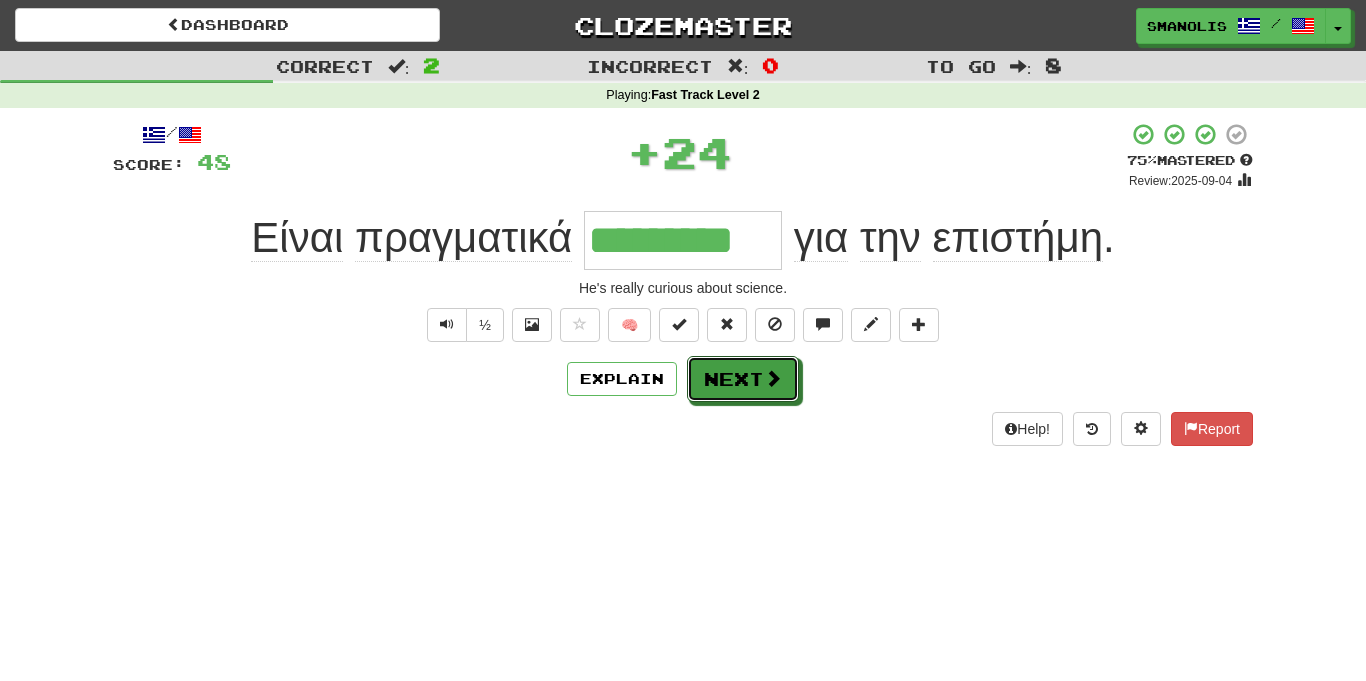click on "Next" at bounding box center [743, 379] 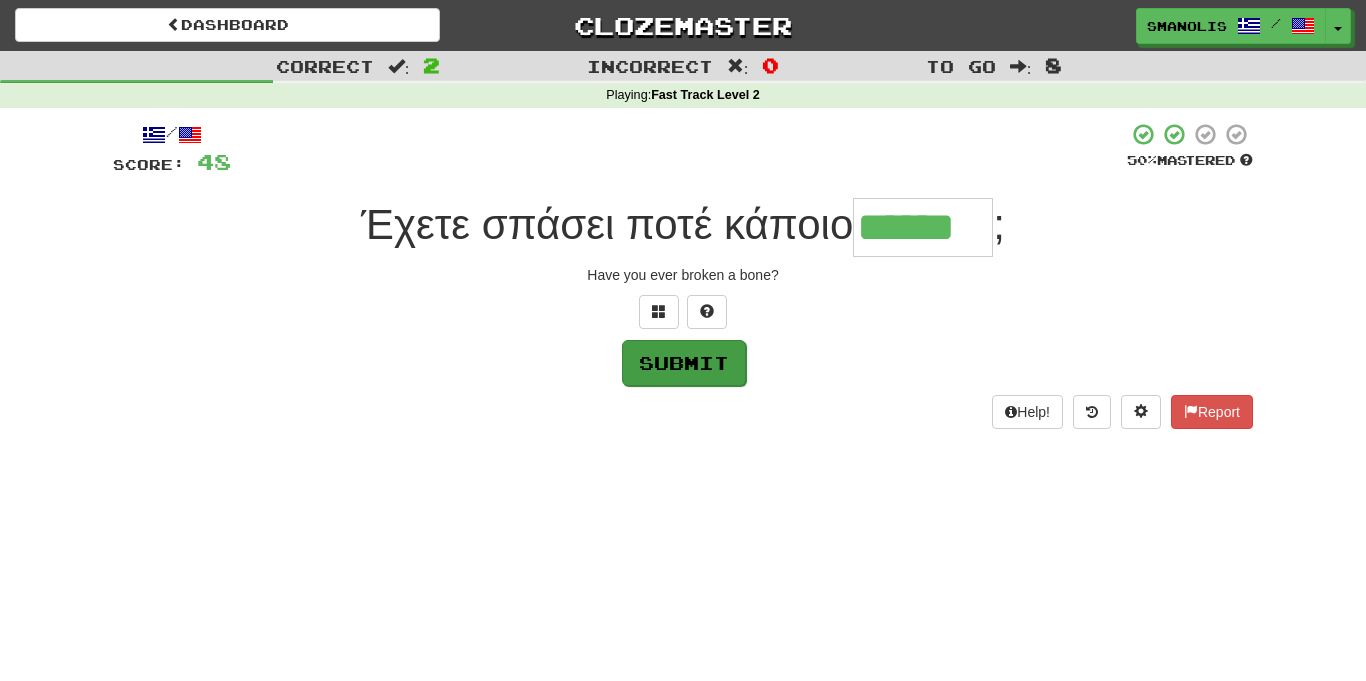 type on "******" 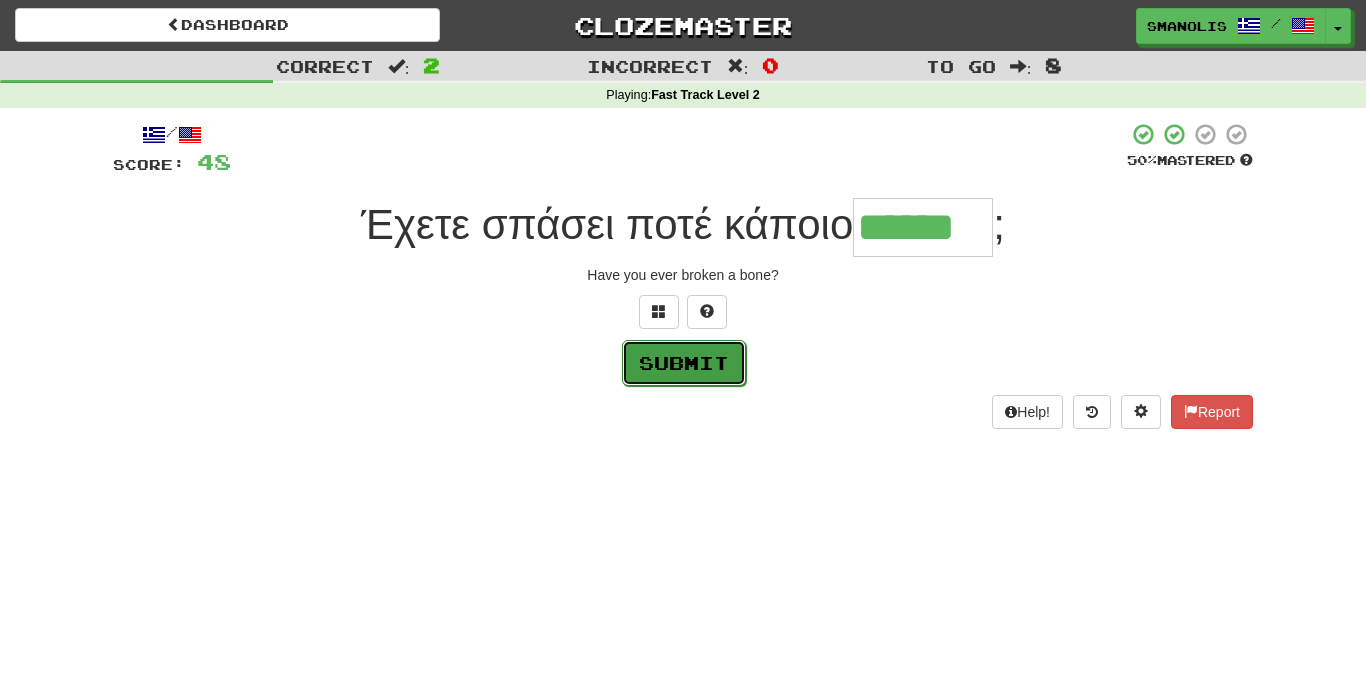 click on "Submit" at bounding box center (684, 363) 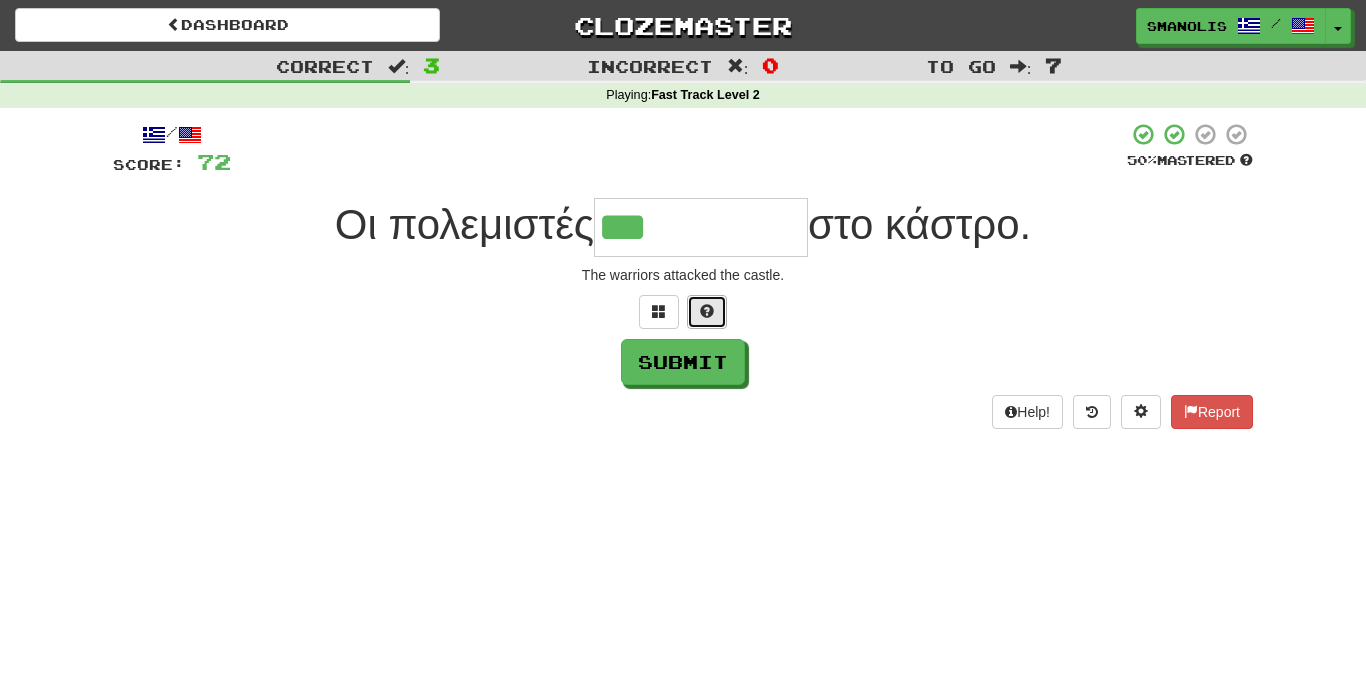 click at bounding box center [707, 311] 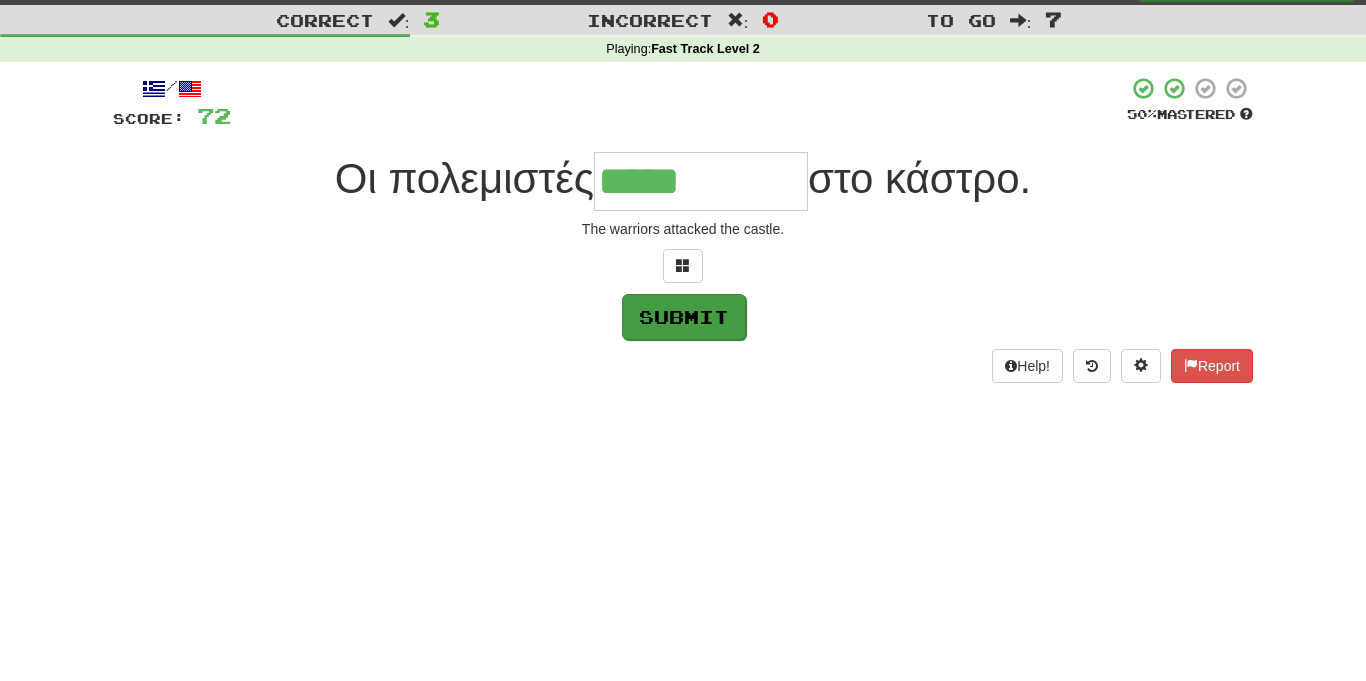 scroll, scrollTop: 45, scrollLeft: 0, axis: vertical 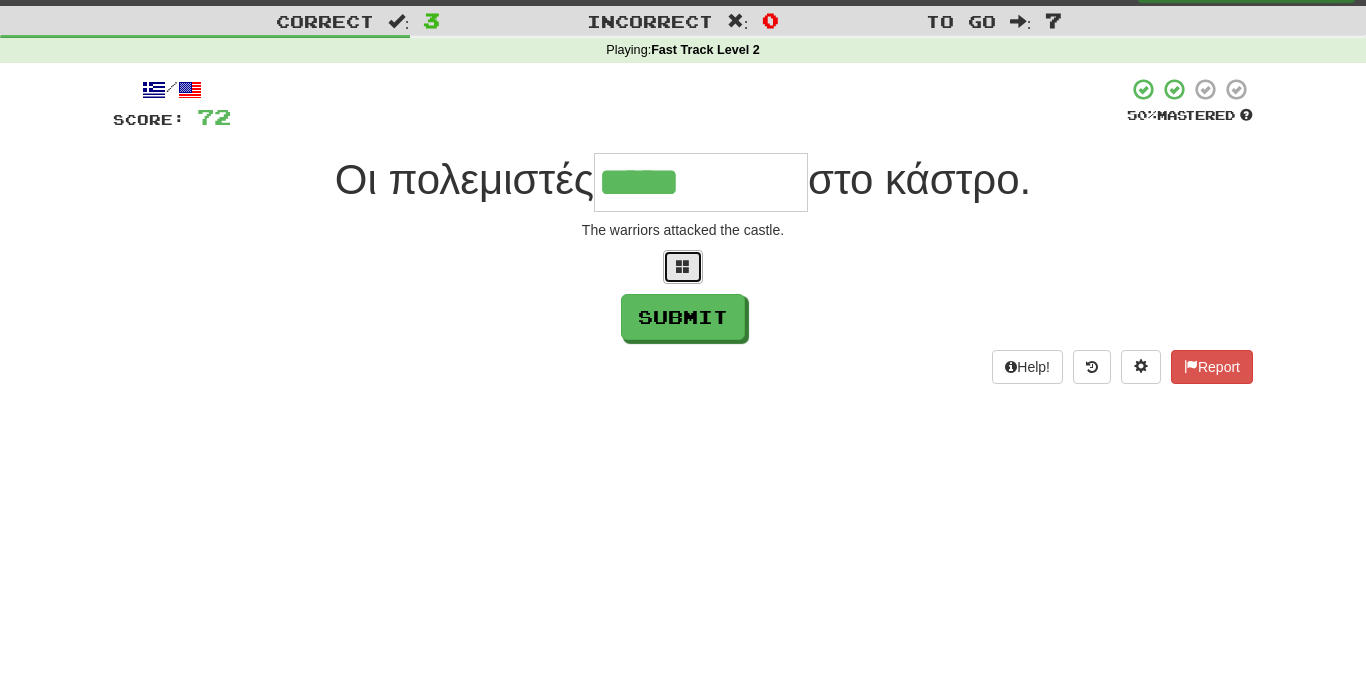 click at bounding box center [683, 266] 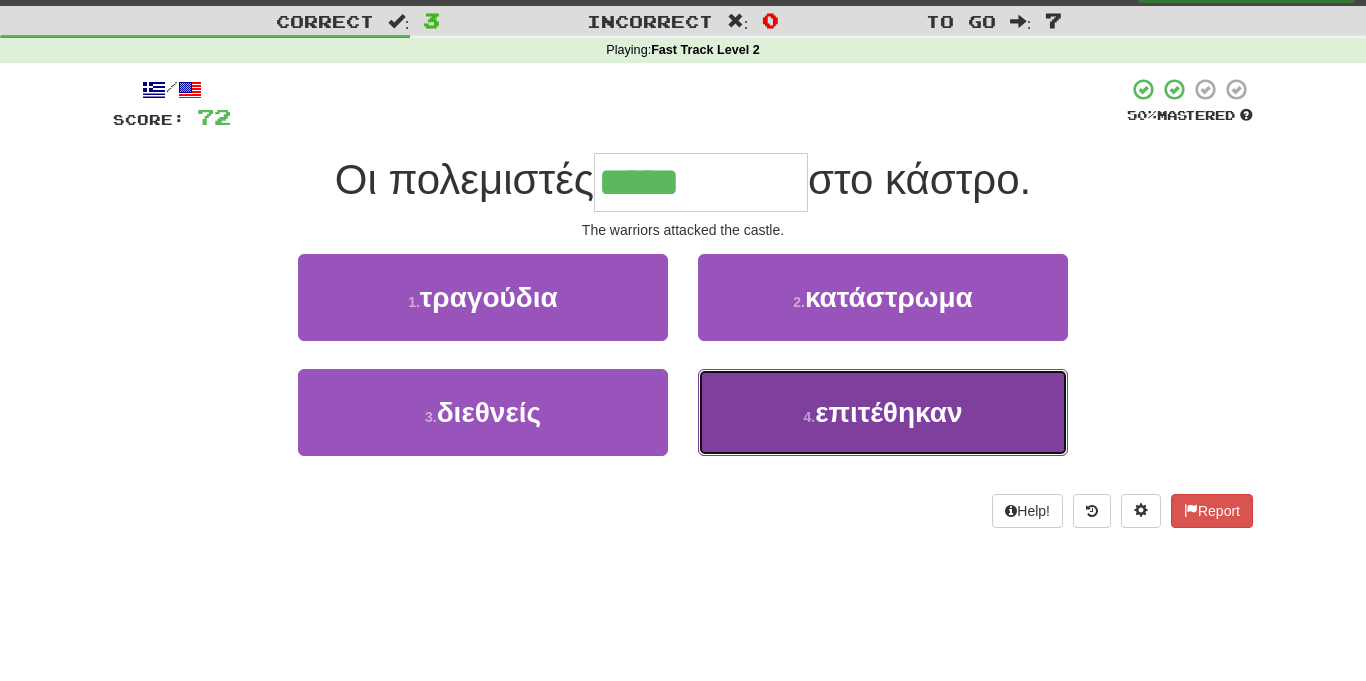 click on "4 .  επιτέθηκαν" at bounding box center (883, 412) 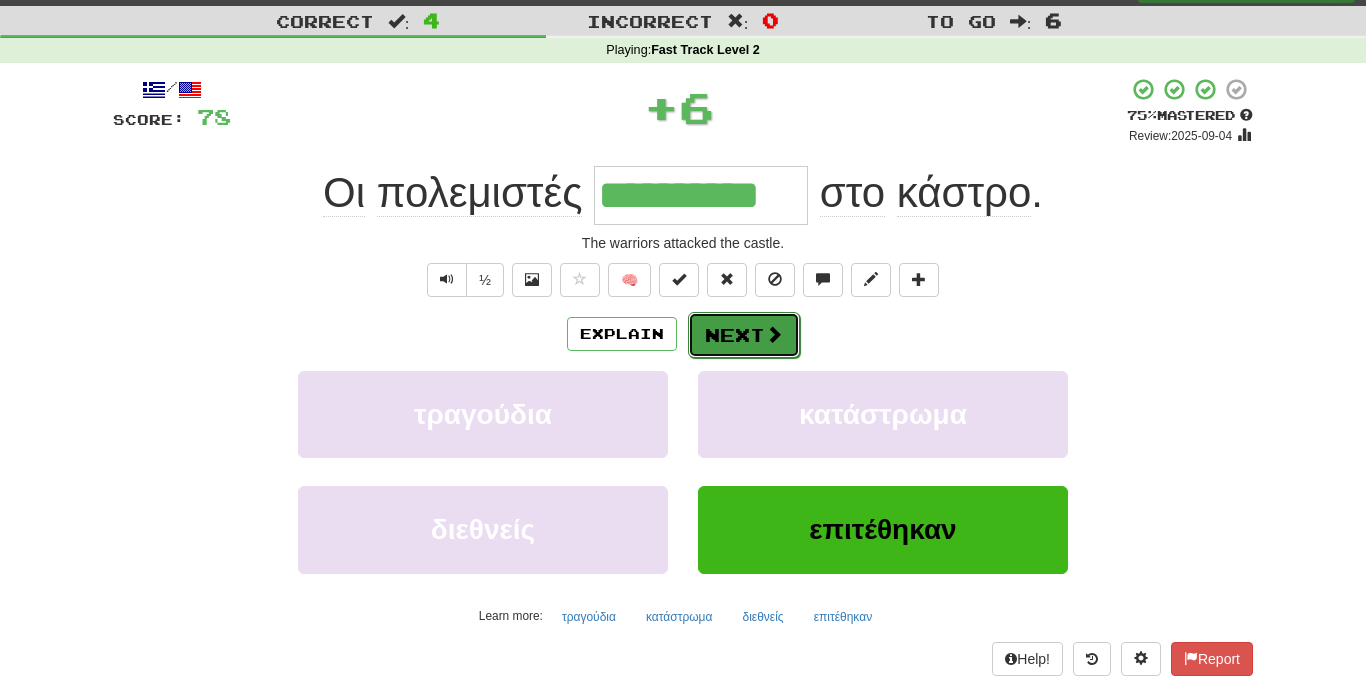 click on "Next" at bounding box center (744, 335) 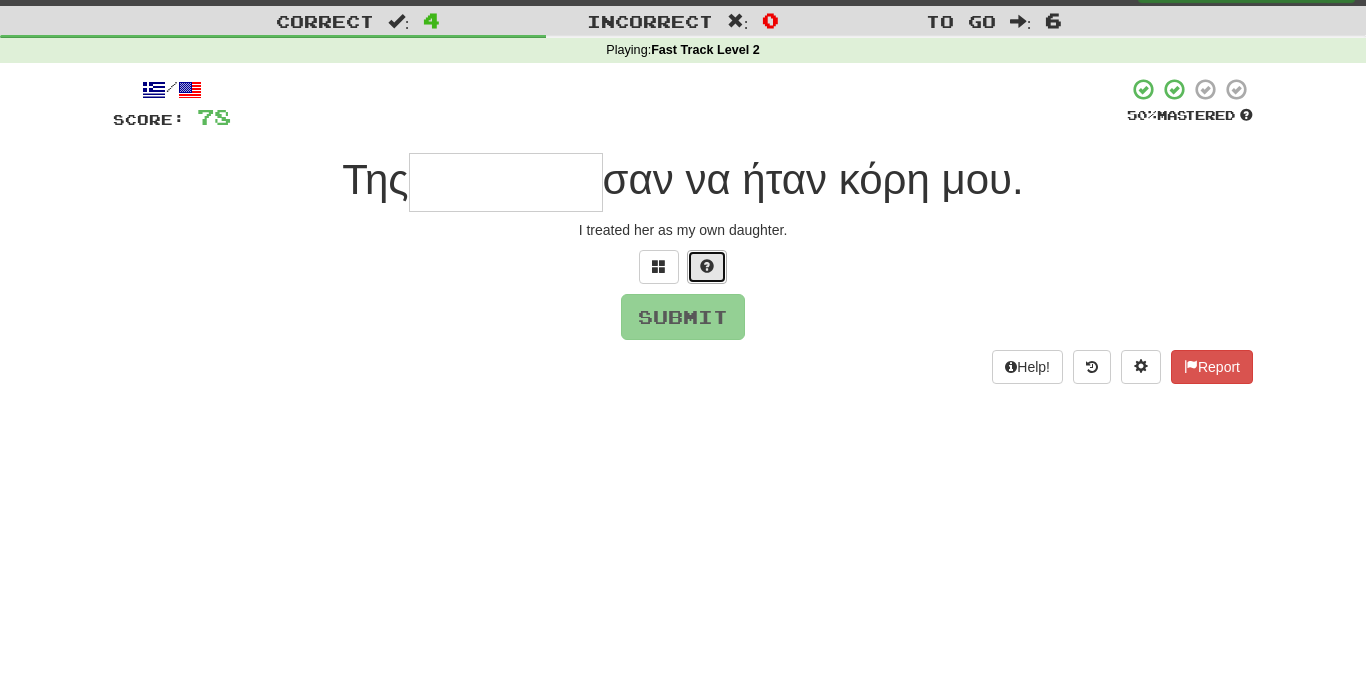 click at bounding box center (707, 267) 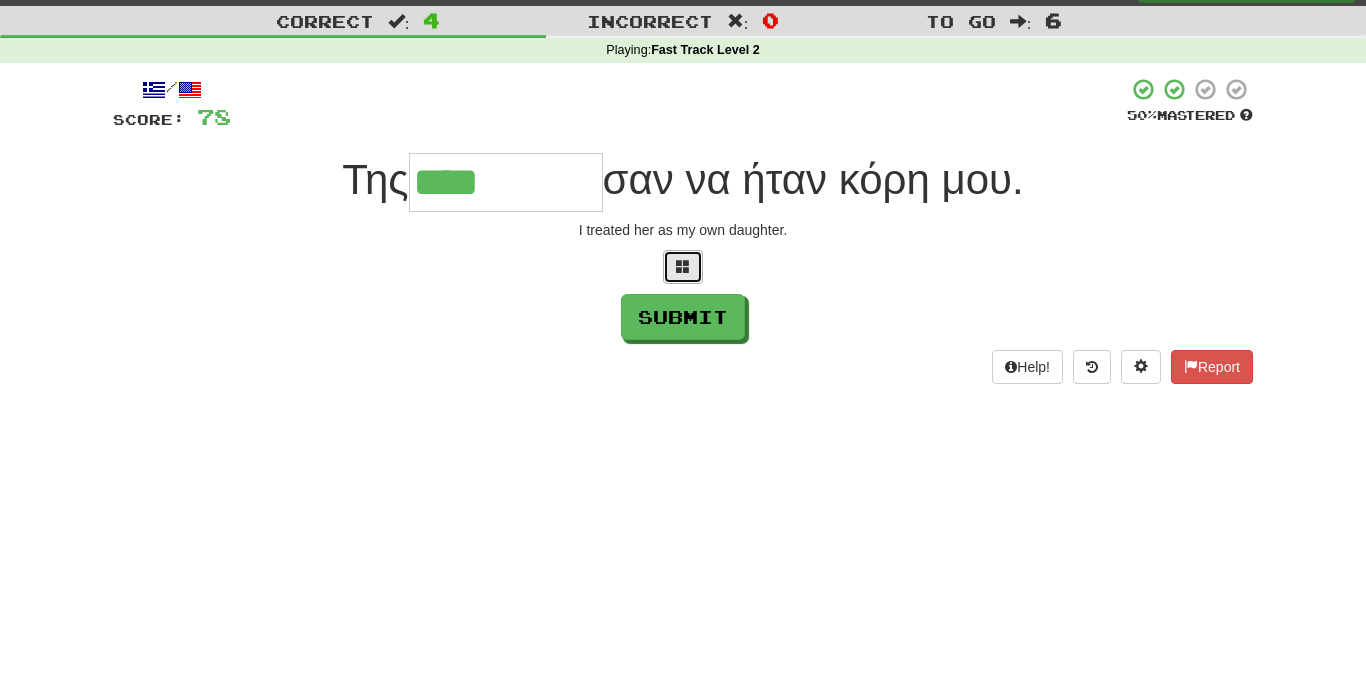 click at bounding box center (683, 266) 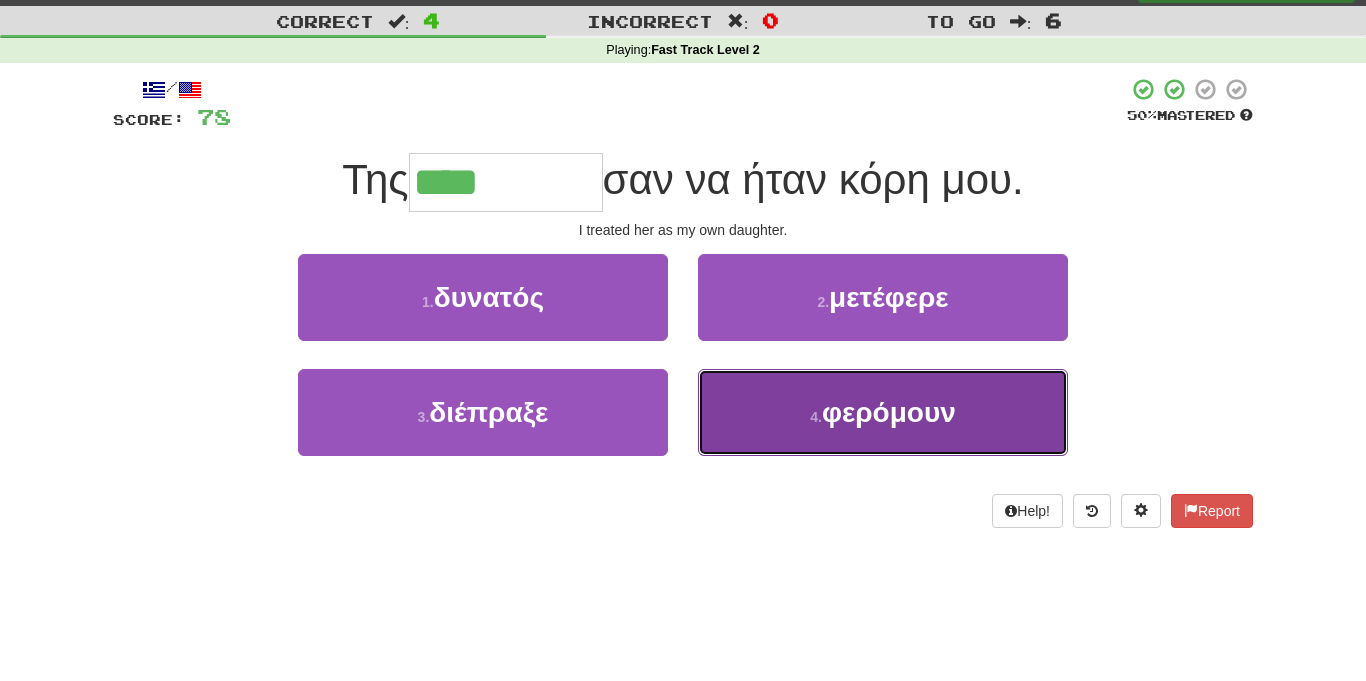 click on "4 .  φερόμουν" at bounding box center (883, 412) 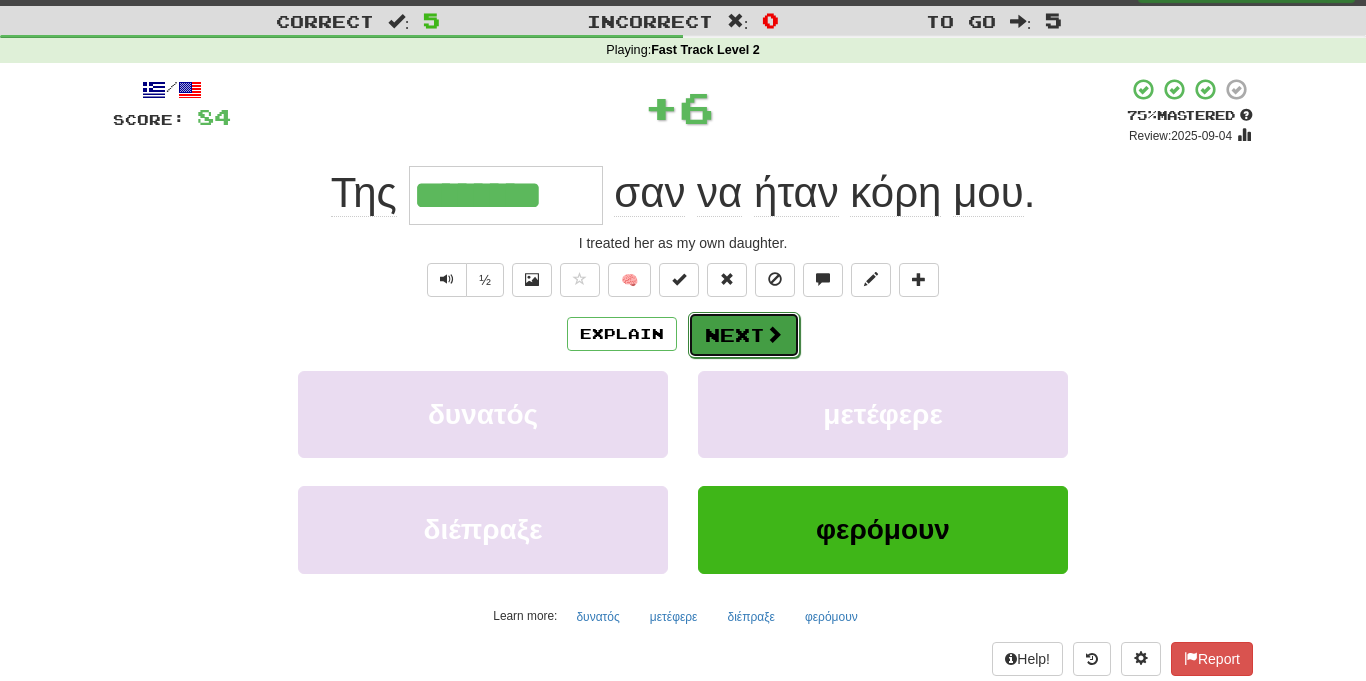 click on "Next" at bounding box center (744, 335) 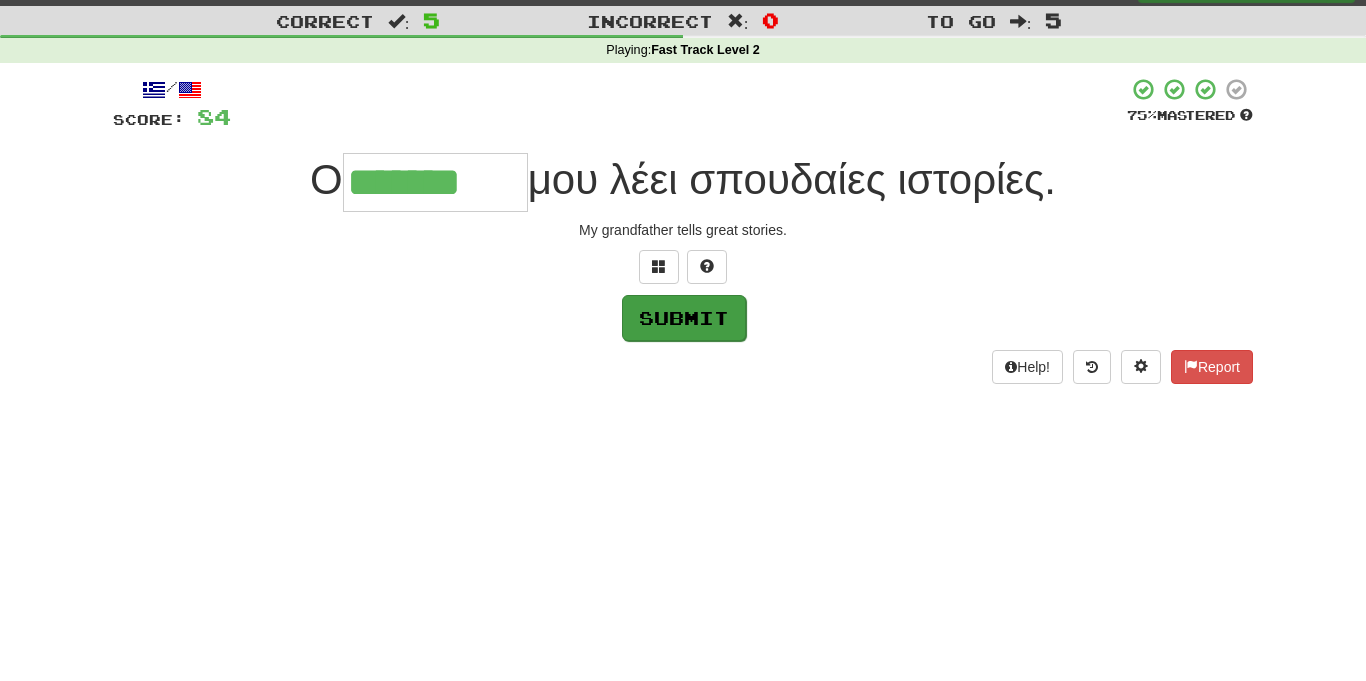 type on "*******" 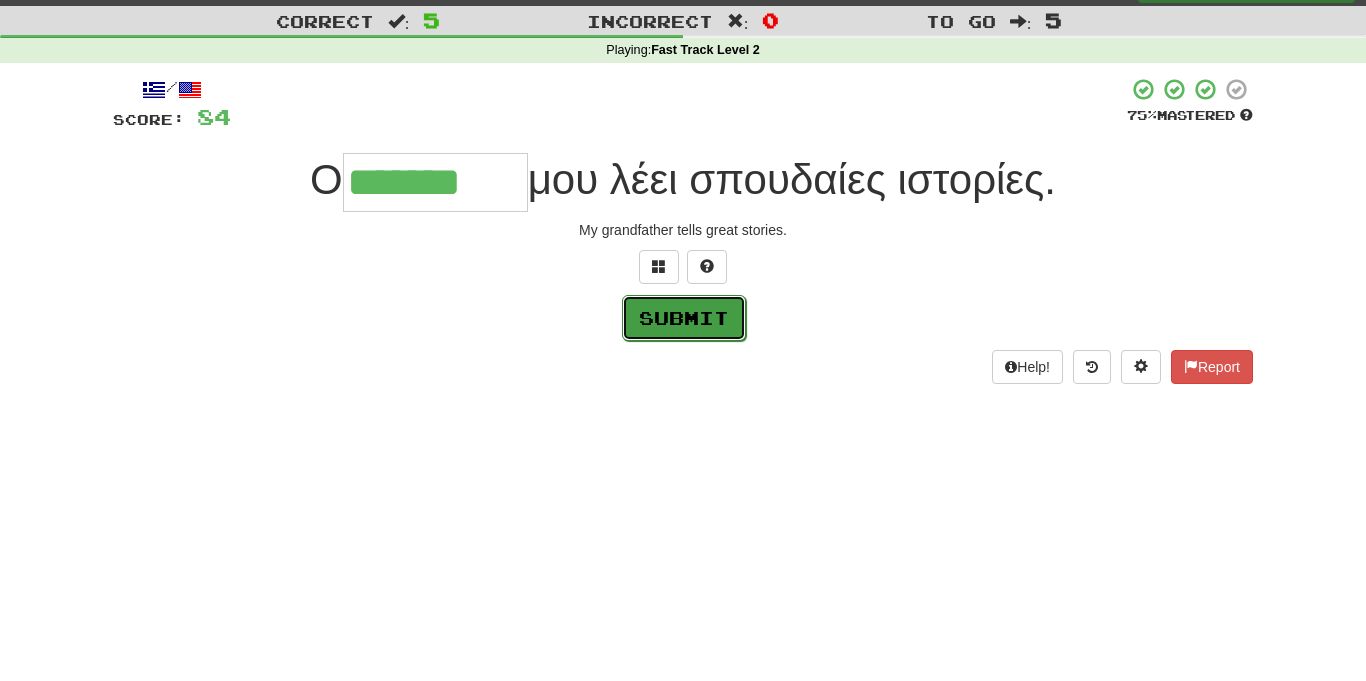 click on "Submit" at bounding box center [684, 318] 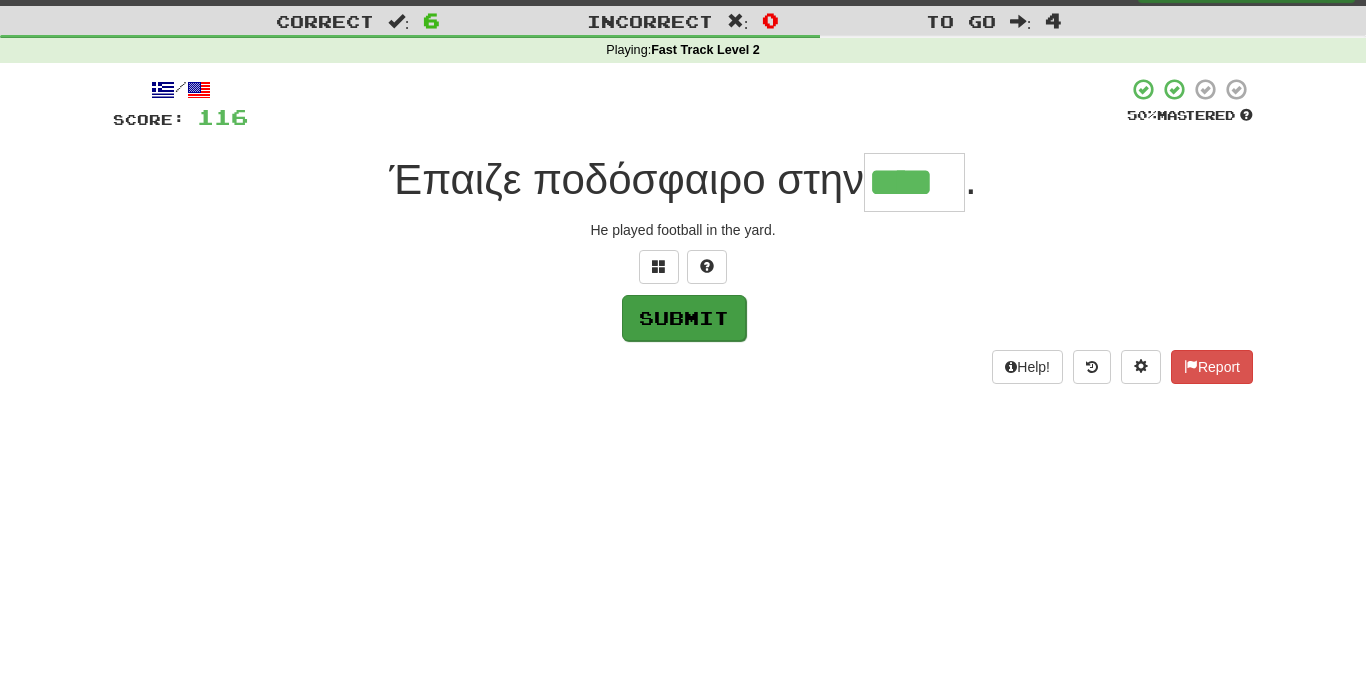 type on "****" 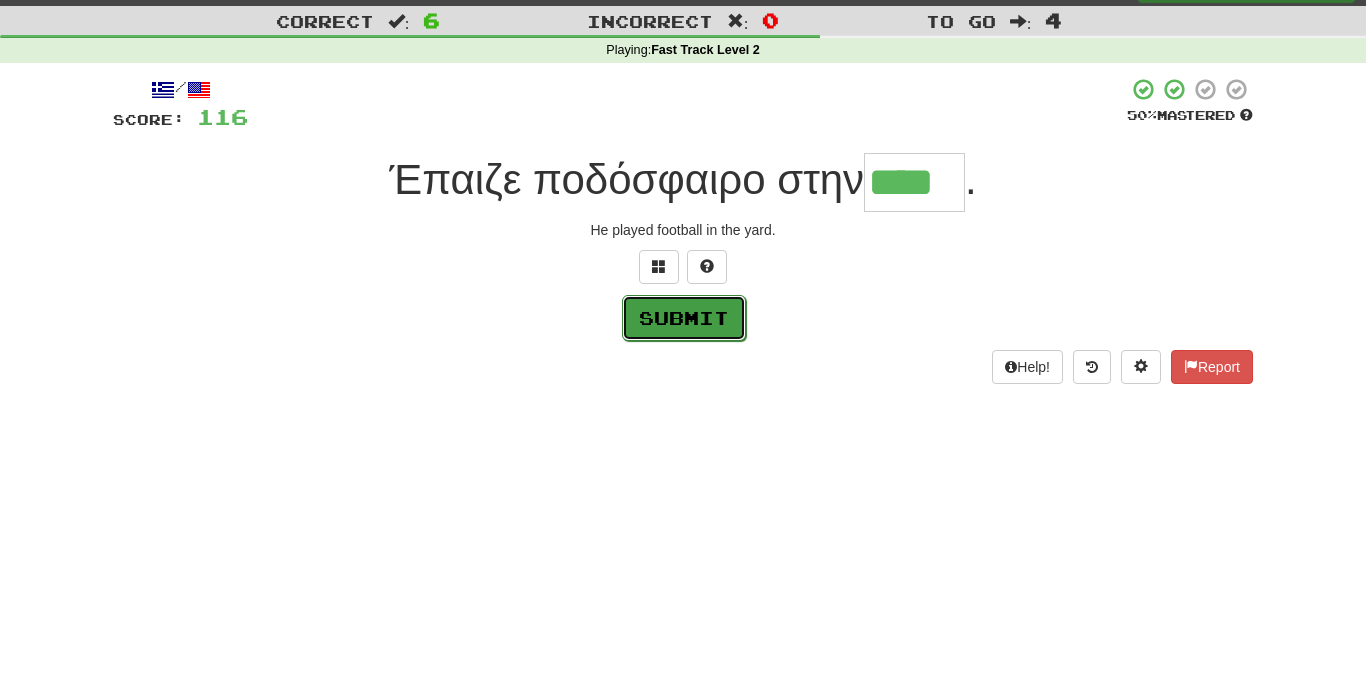 click on "Submit" at bounding box center [684, 318] 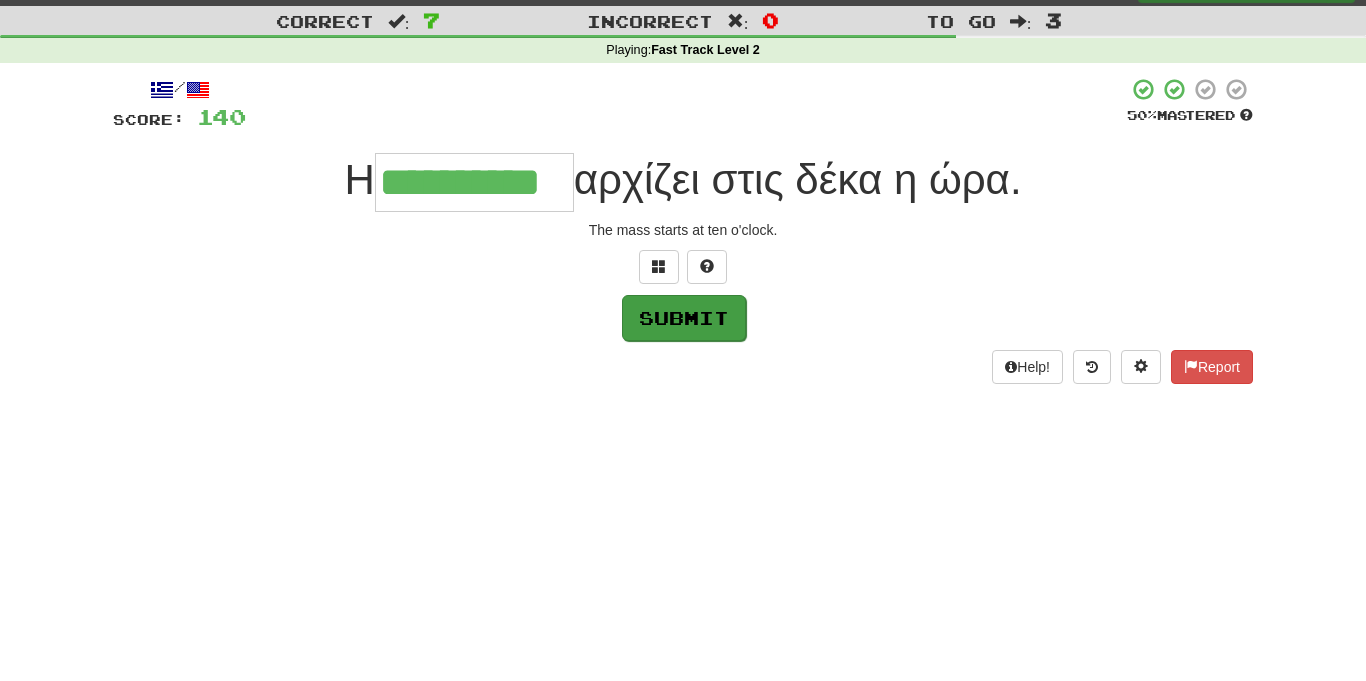 type on "**********" 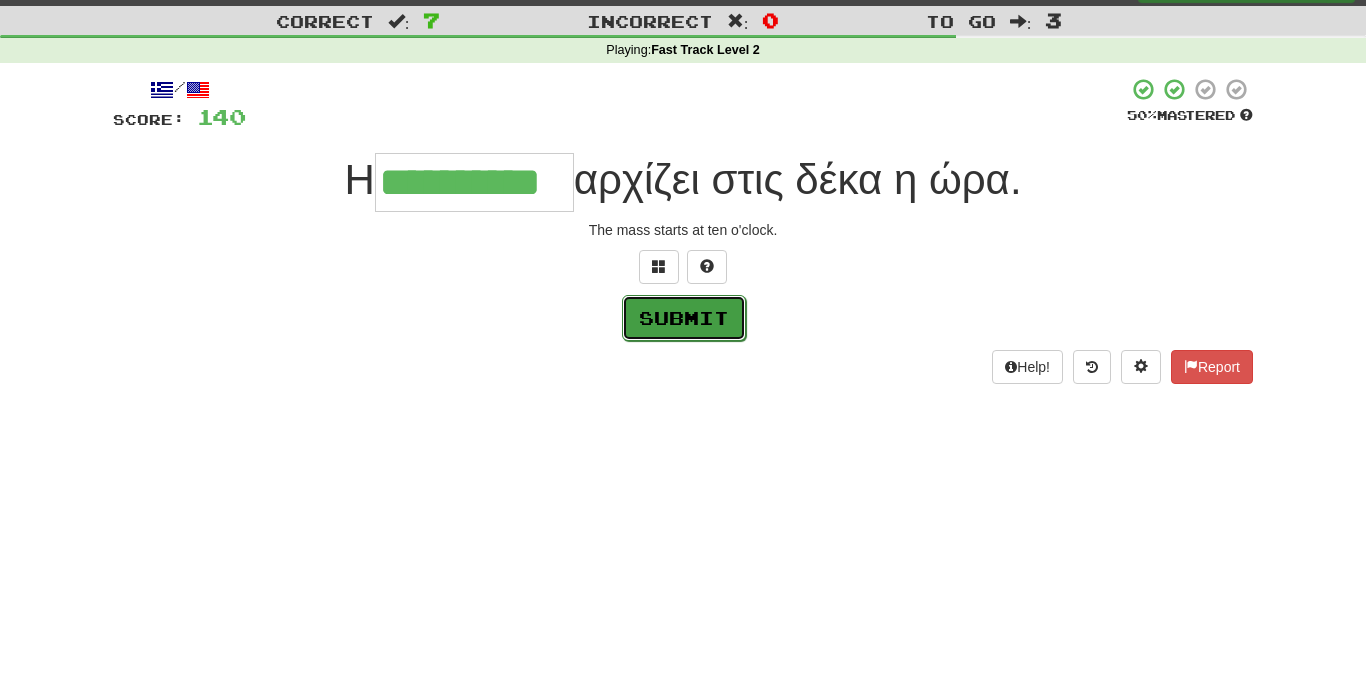 click on "Submit" at bounding box center (684, 318) 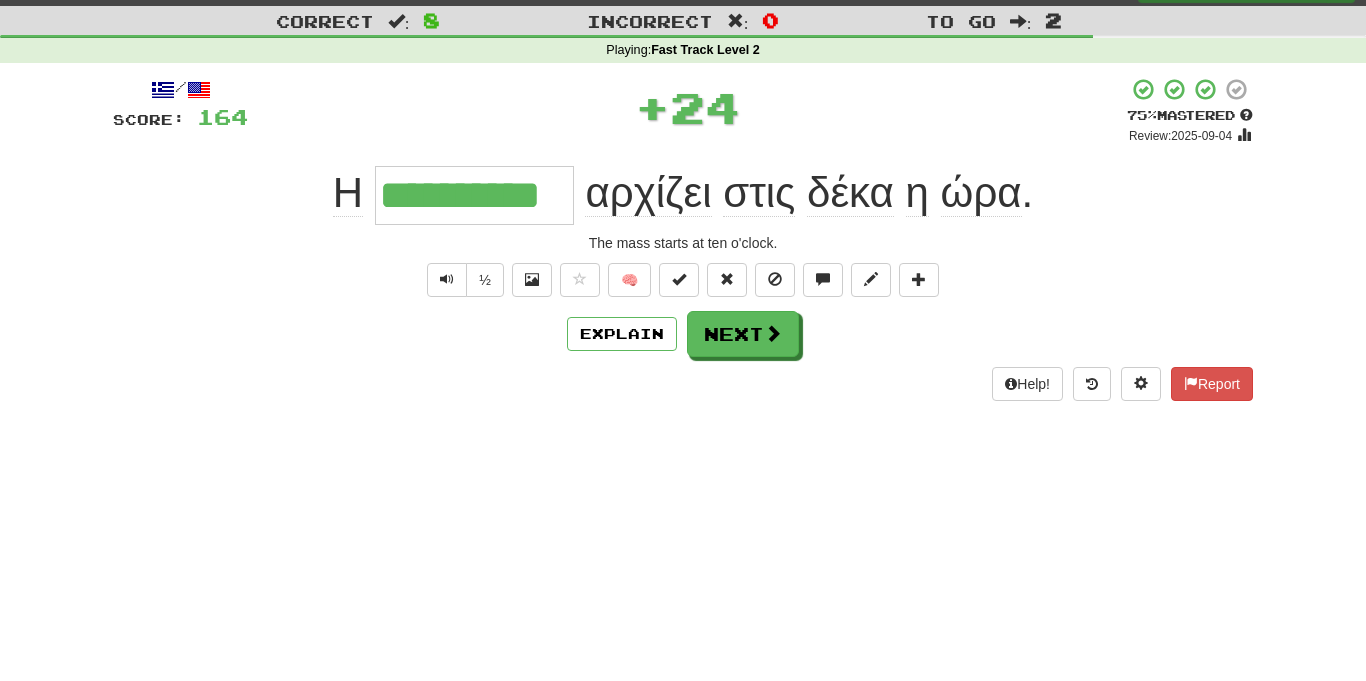 click on "**********" at bounding box center [683, 239] 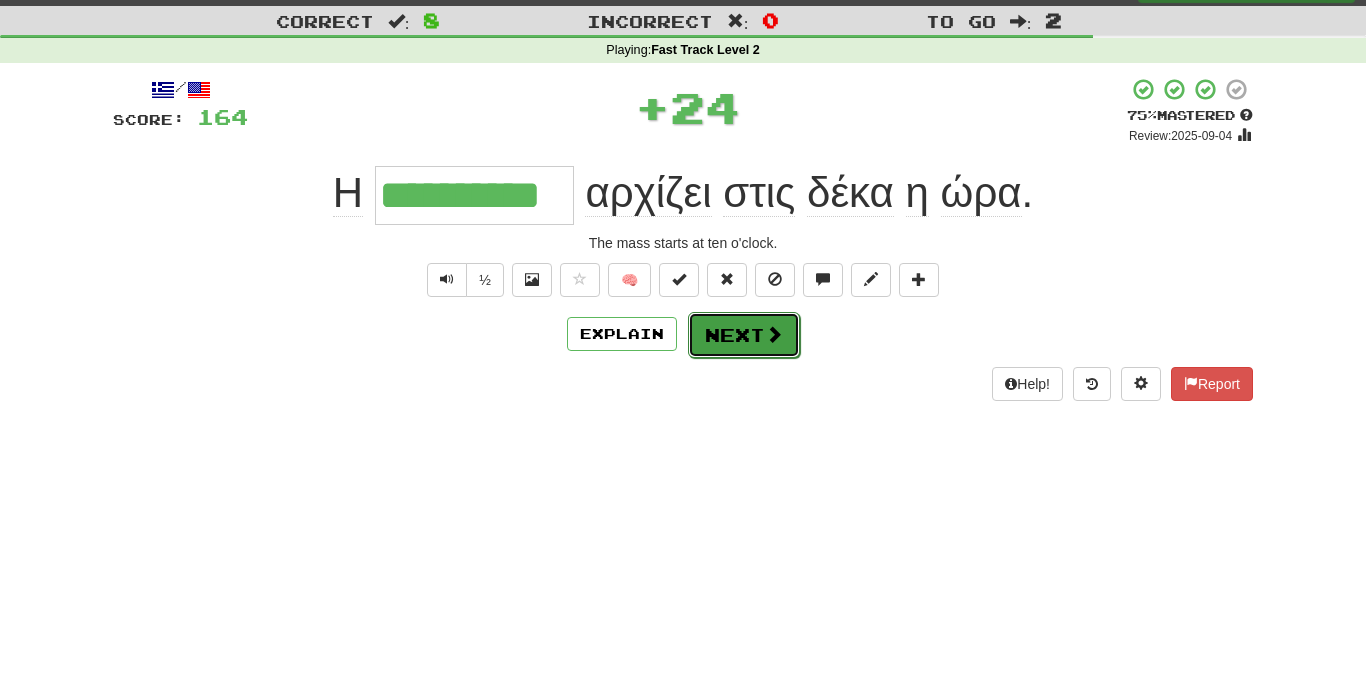 click on "Next" at bounding box center [744, 335] 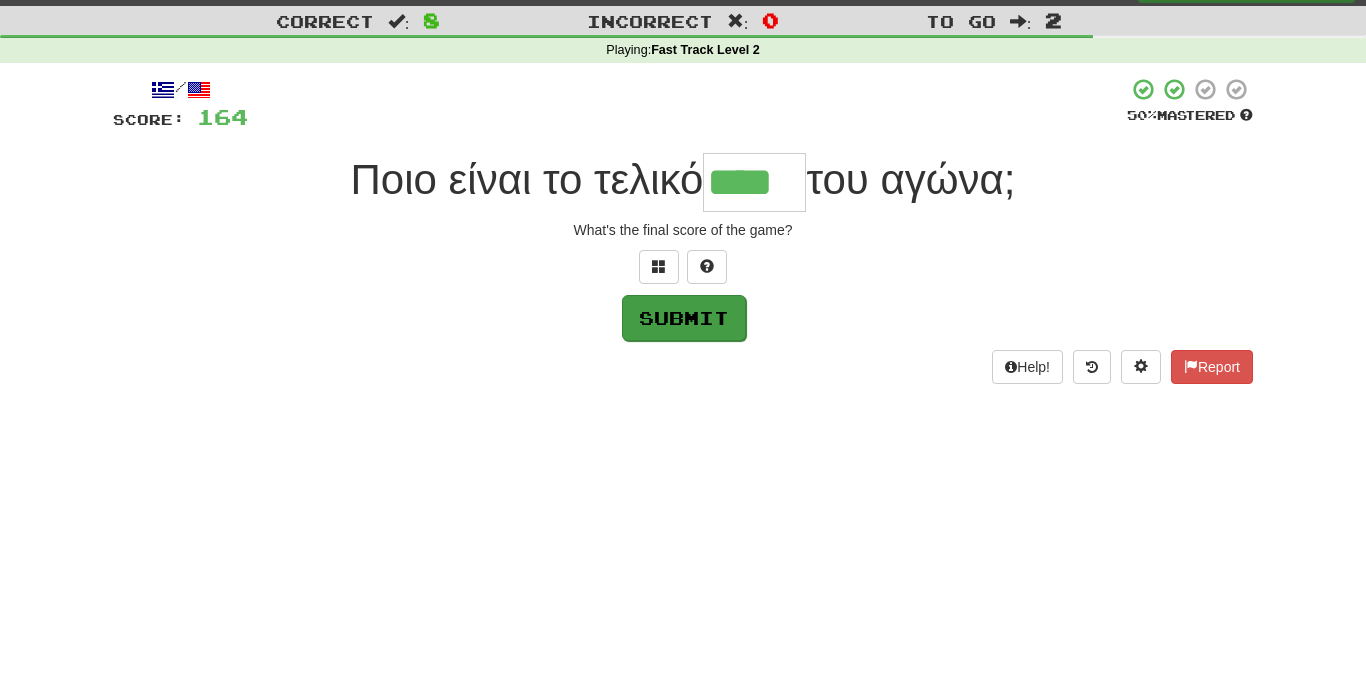 type on "****" 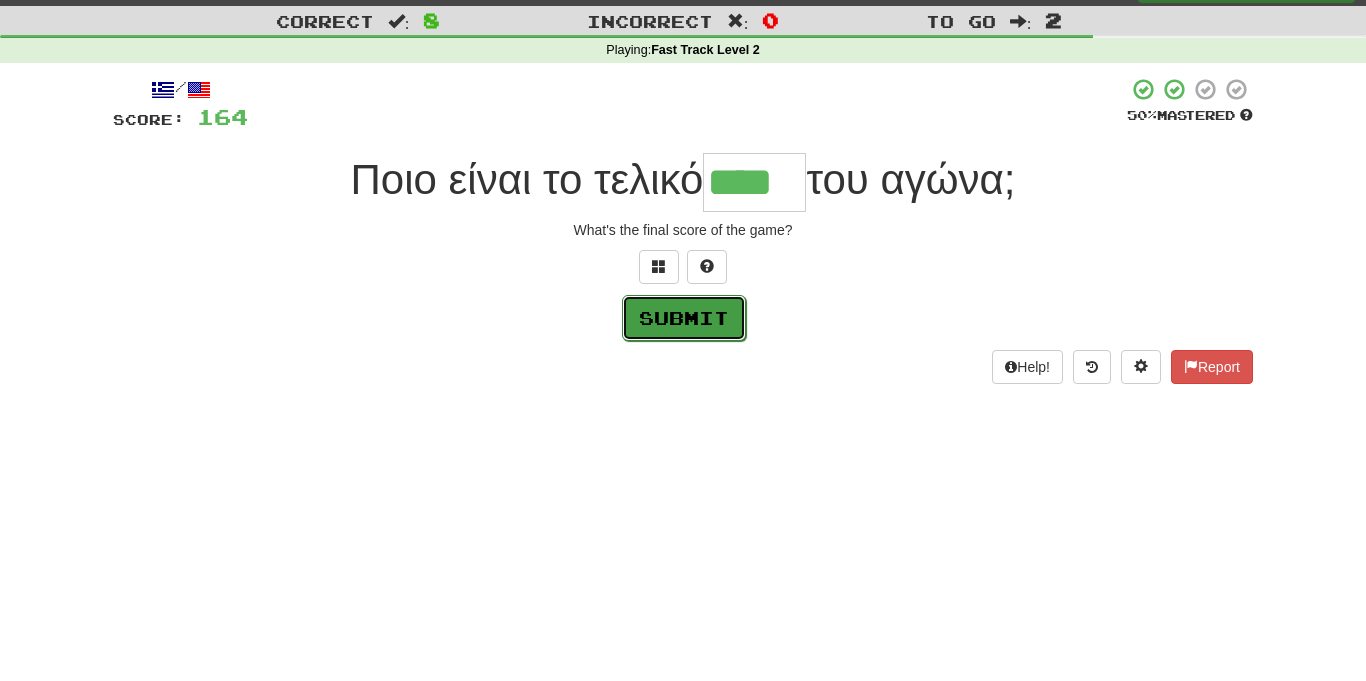 click on "Submit" at bounding box center [684, 318] 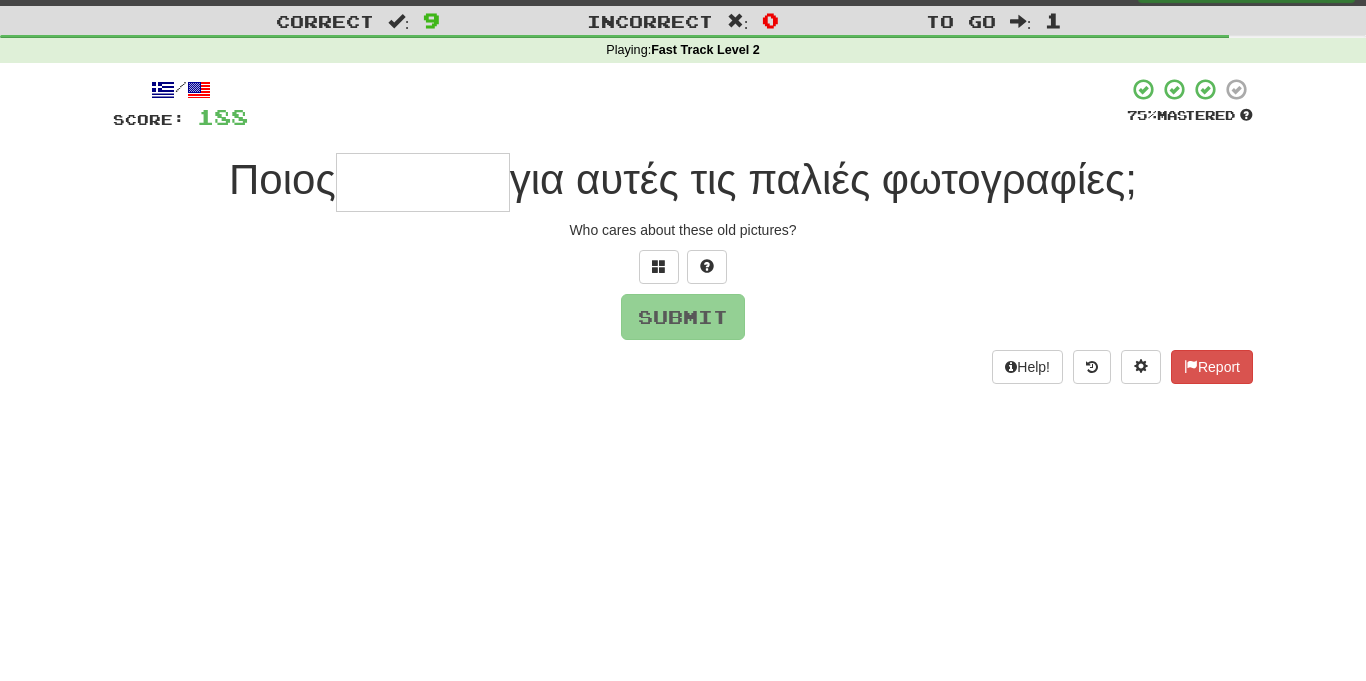 type on "*" 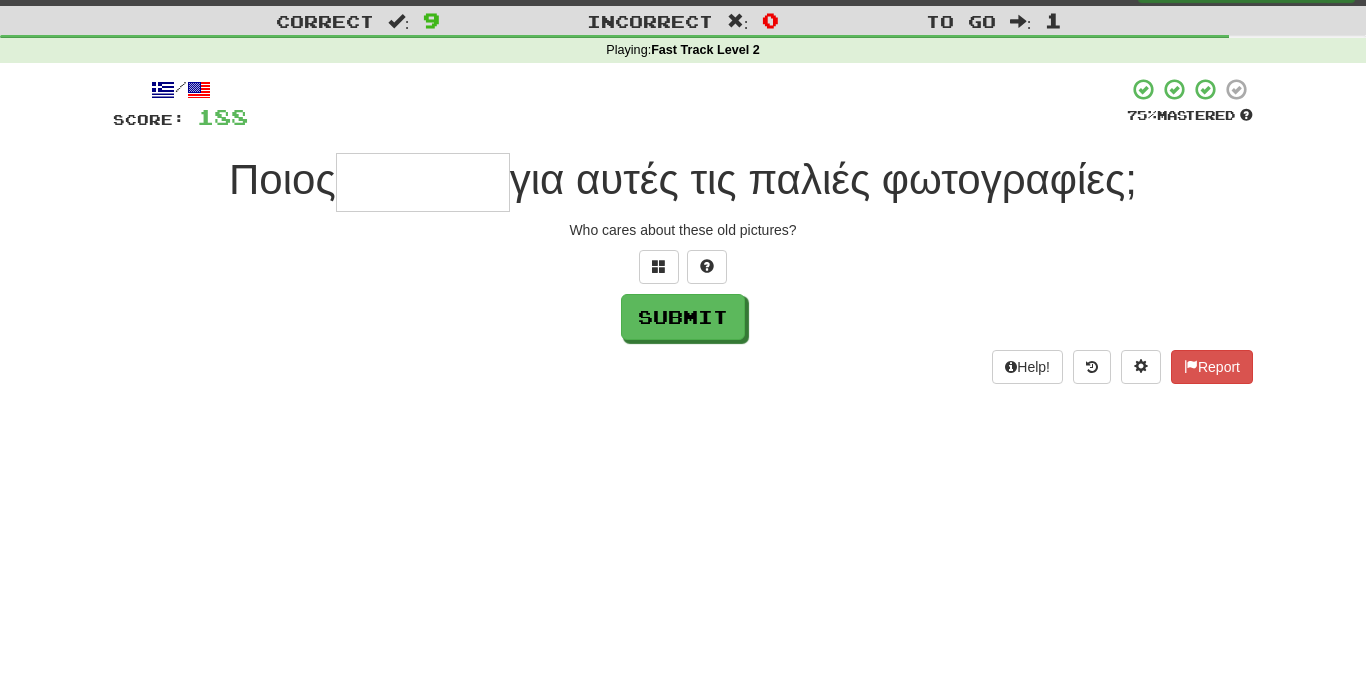 type on "*" 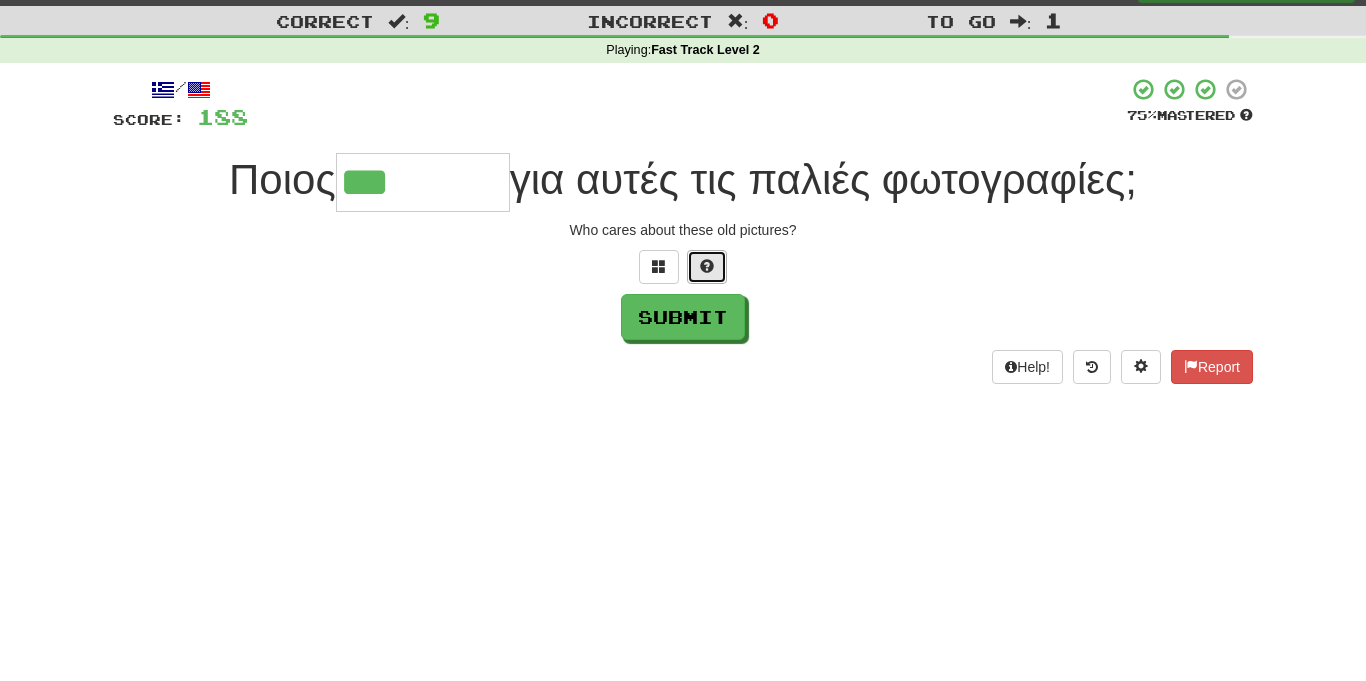 click at bounding box center (707, 267) 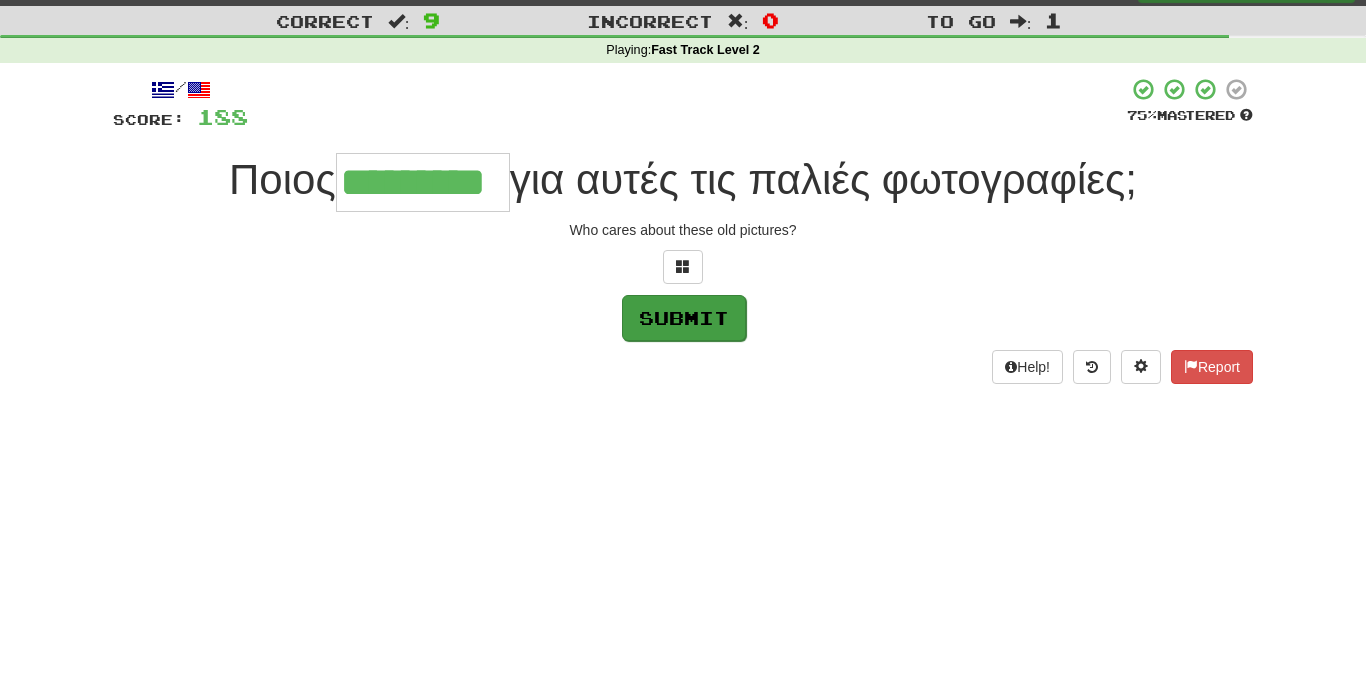 type on "*********" 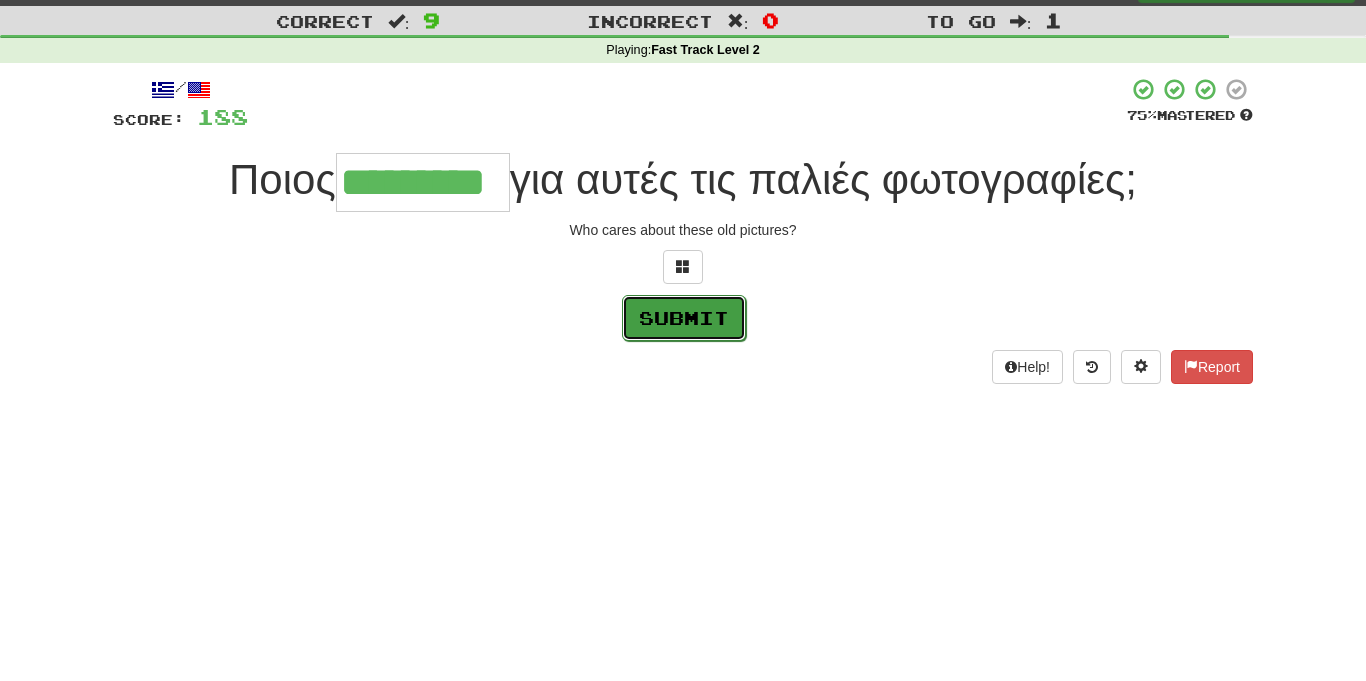 click on "Submit" at bounding box center (684, 318) 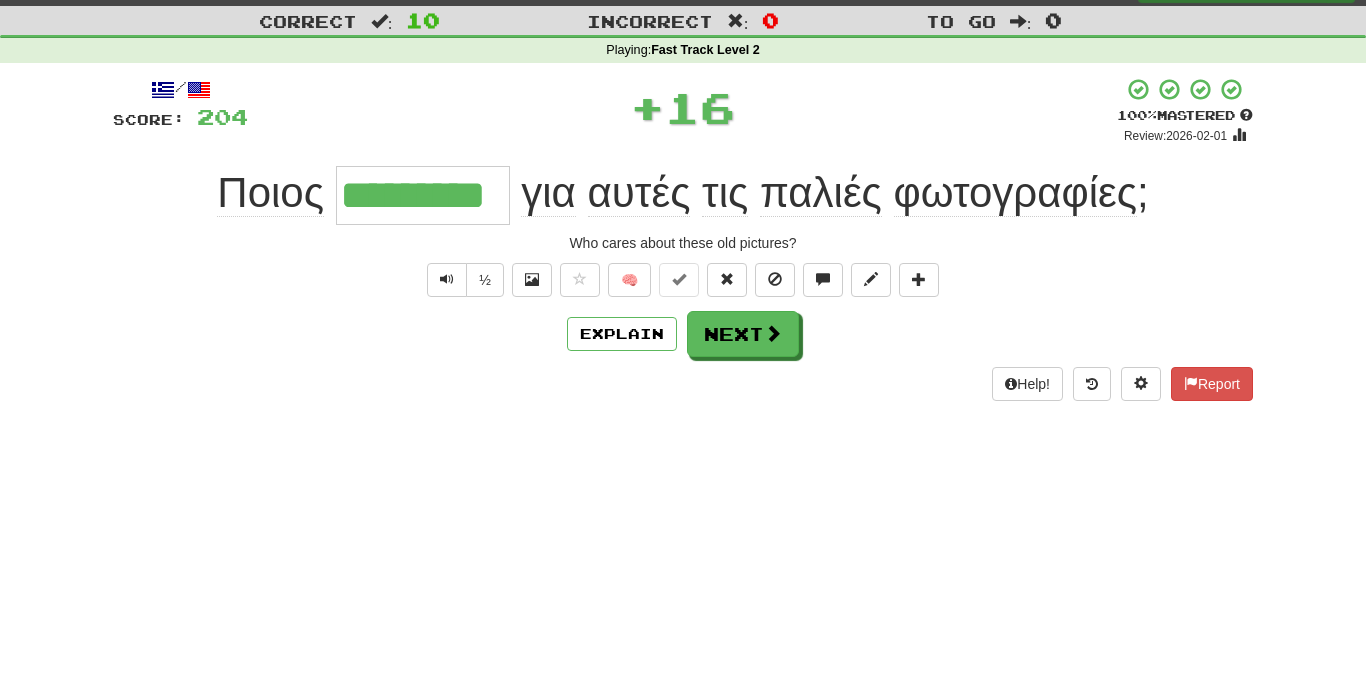 click on "/  Score:   204 + 16 100 %  Mastered Review:  2026-02-01 Ποιος   *********   για   αυτές   τις   παλιές   φωτογραφίες ; Who cares about these old pictures? ½ 🧠 Explain Next  Help!  Report" at bounding box center [683, 239] 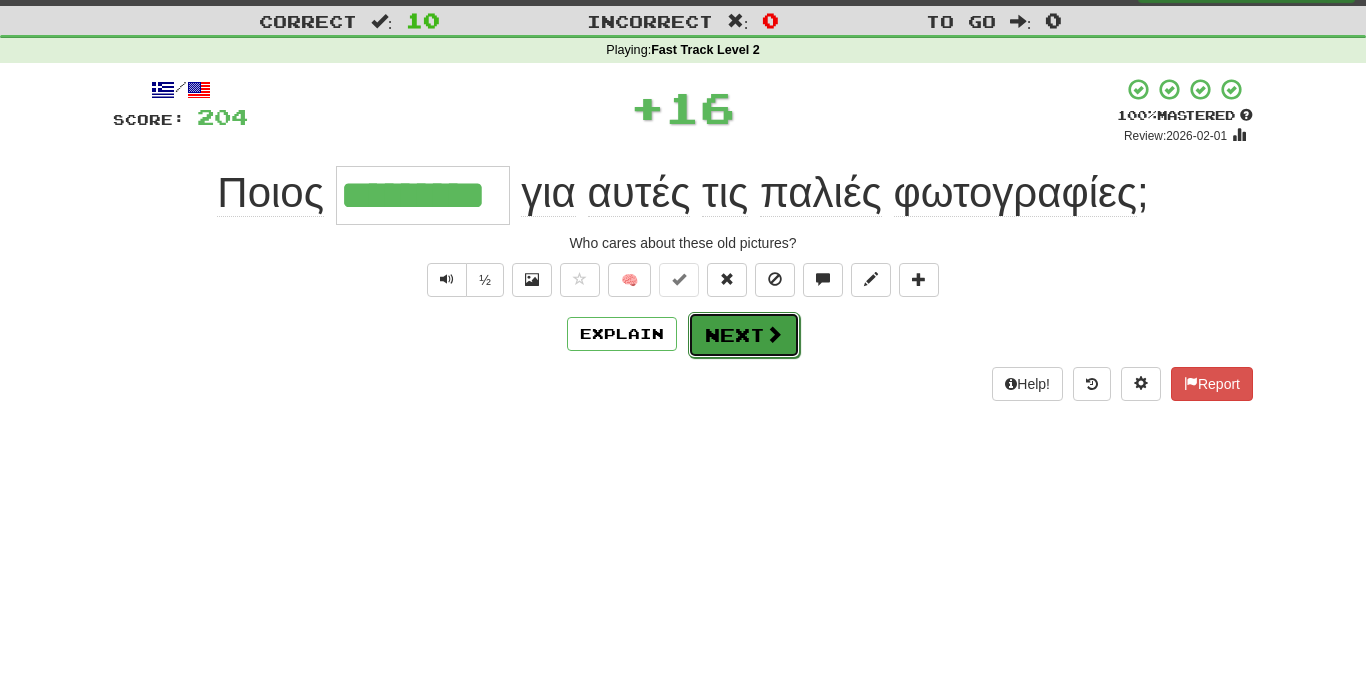 click on "Next" at bounding box center [744, 335] 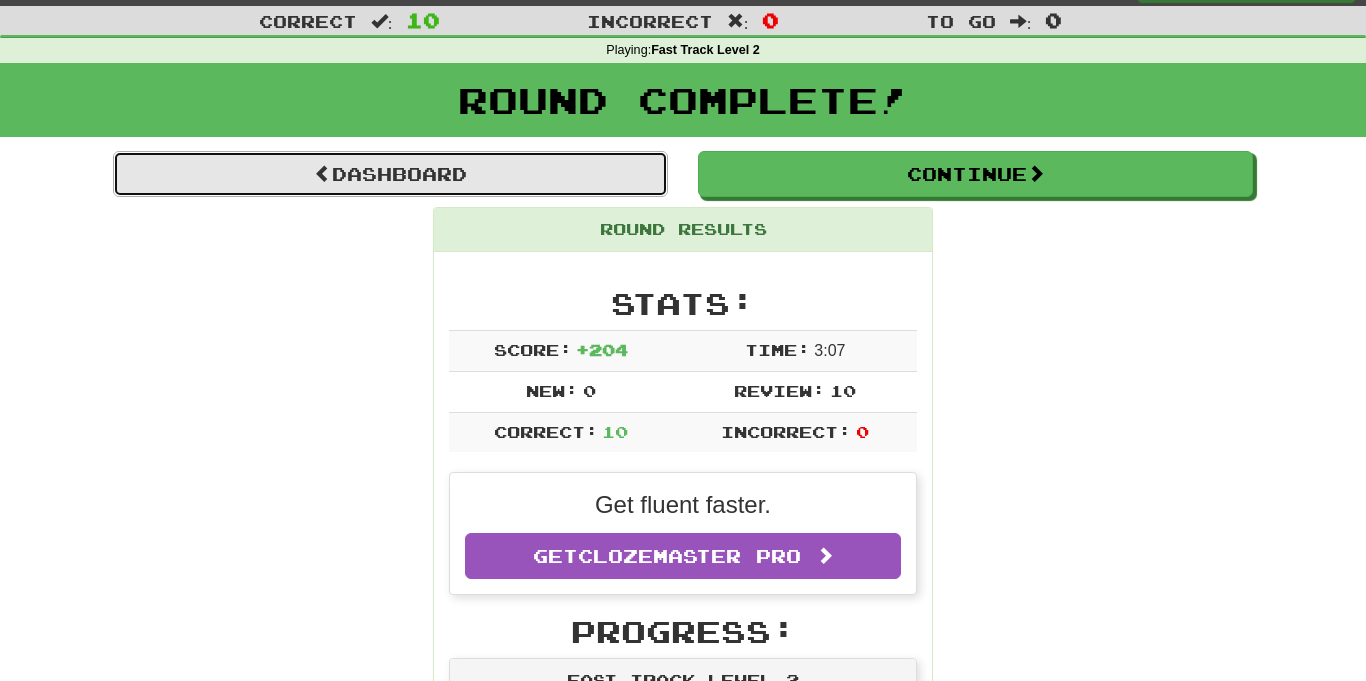 click on "Dashboard" at bounding box center [390, 174] 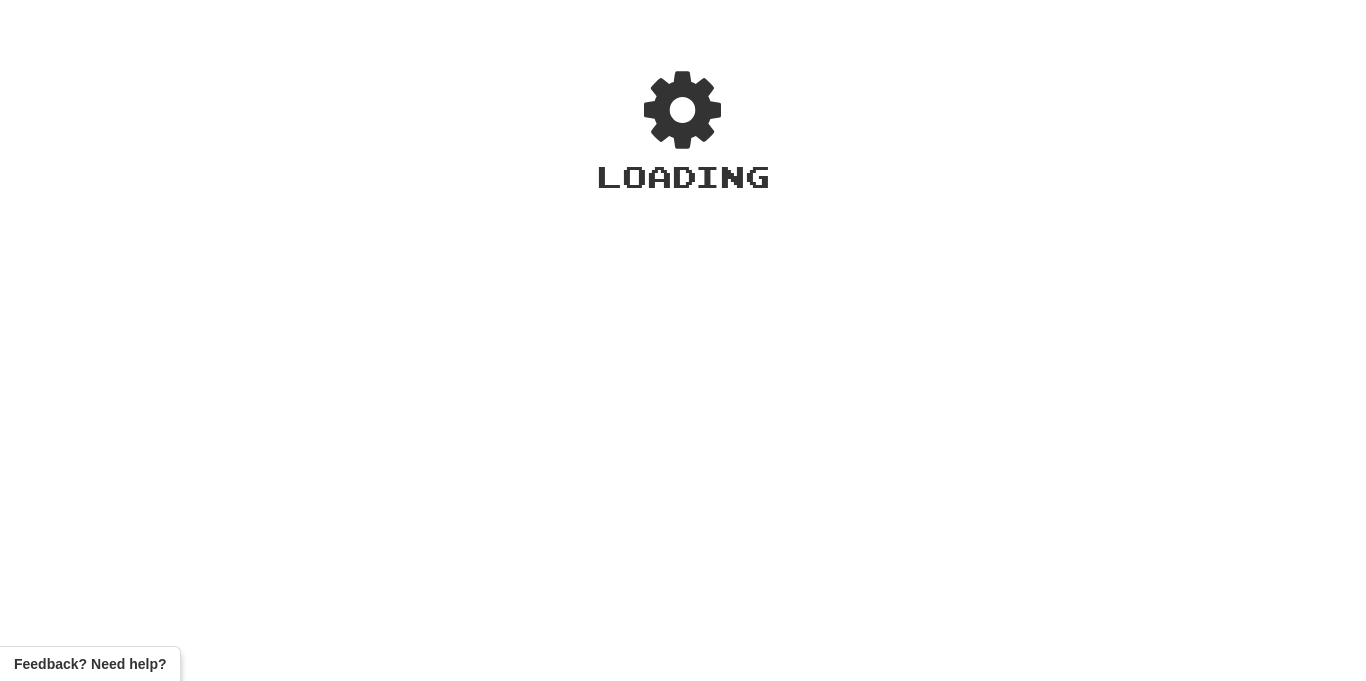 scroll, scrollTop: 0, scrollLeft: 0, axis: both 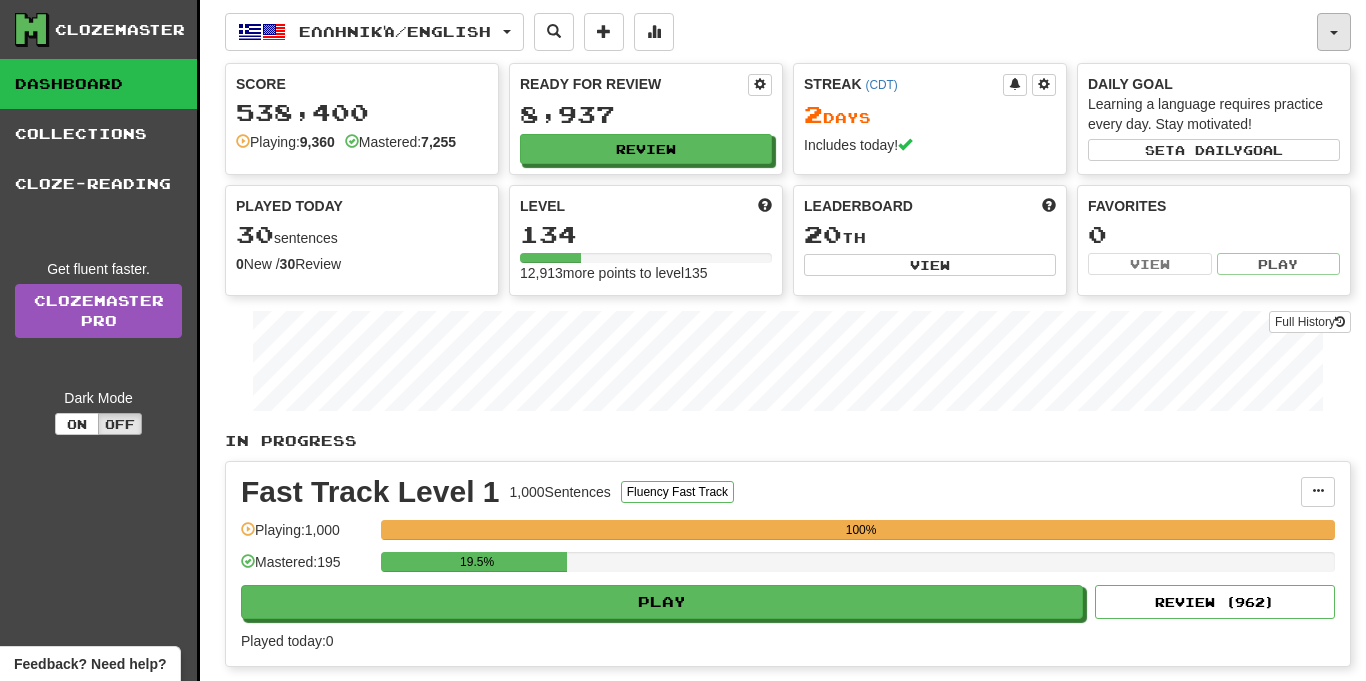 click at bounding box center [1334, 33] 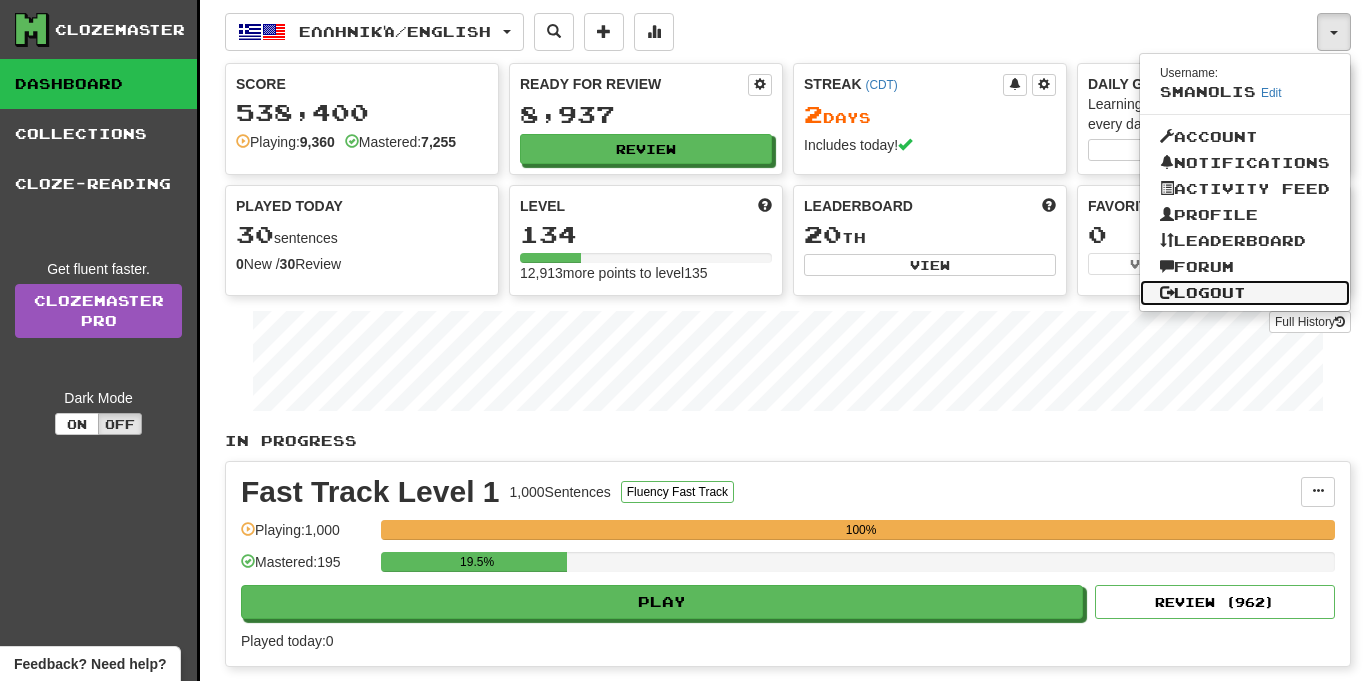 click on "Logout" at bounding box center [1245, 293] 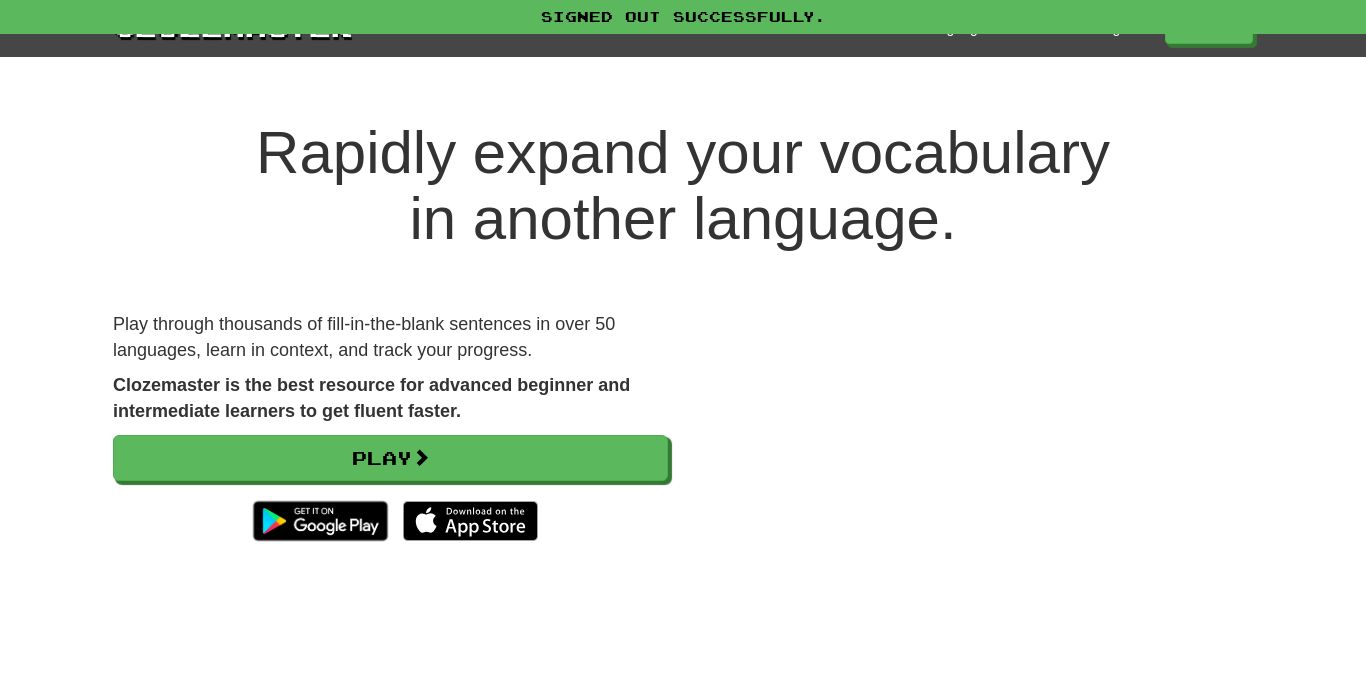 scroll, scrollTop: 0, scrollLeft: 0, axis: both 